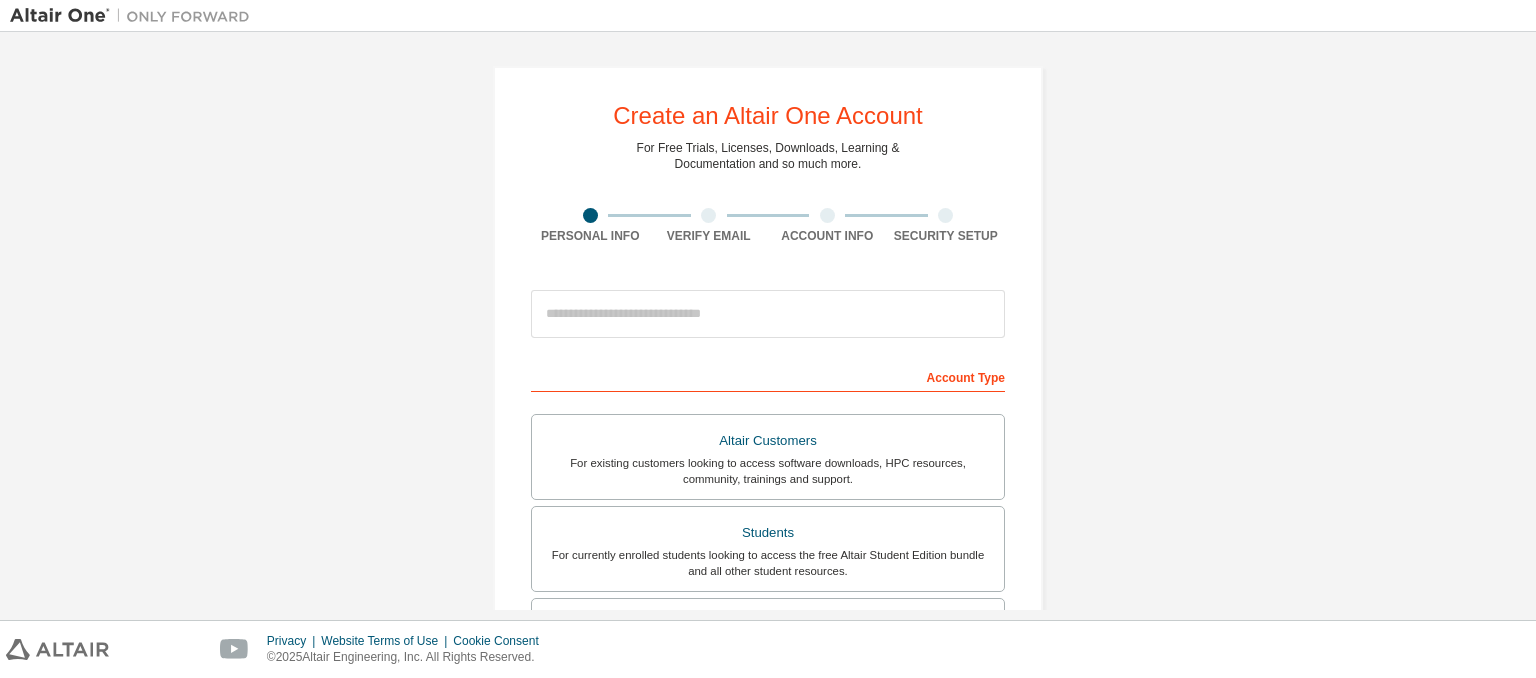 scroll, scrollTop: 0, scrollLeft: 0, axis: both 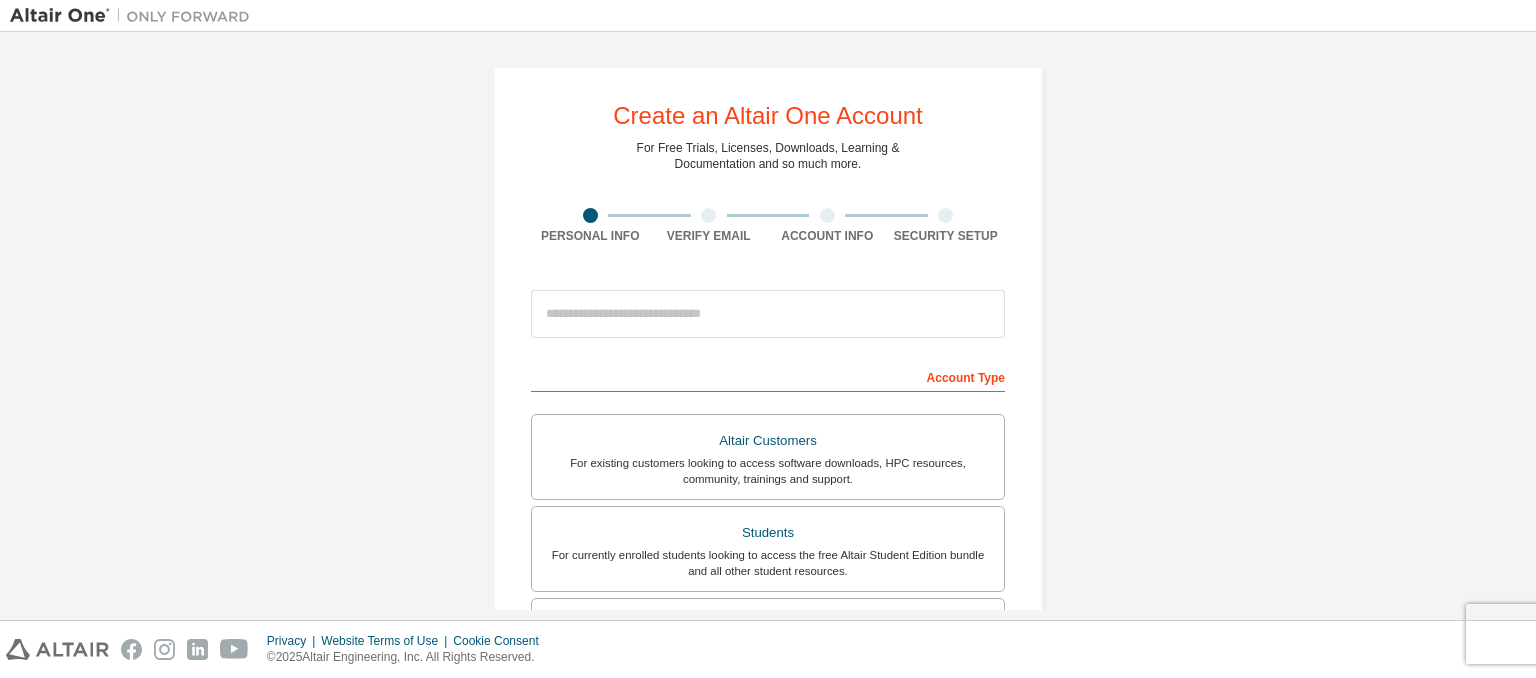 drag, startPoint x: 696, startPoint y: 283, endPoint x: 684, endPoint y: 320, distance: 38.8973 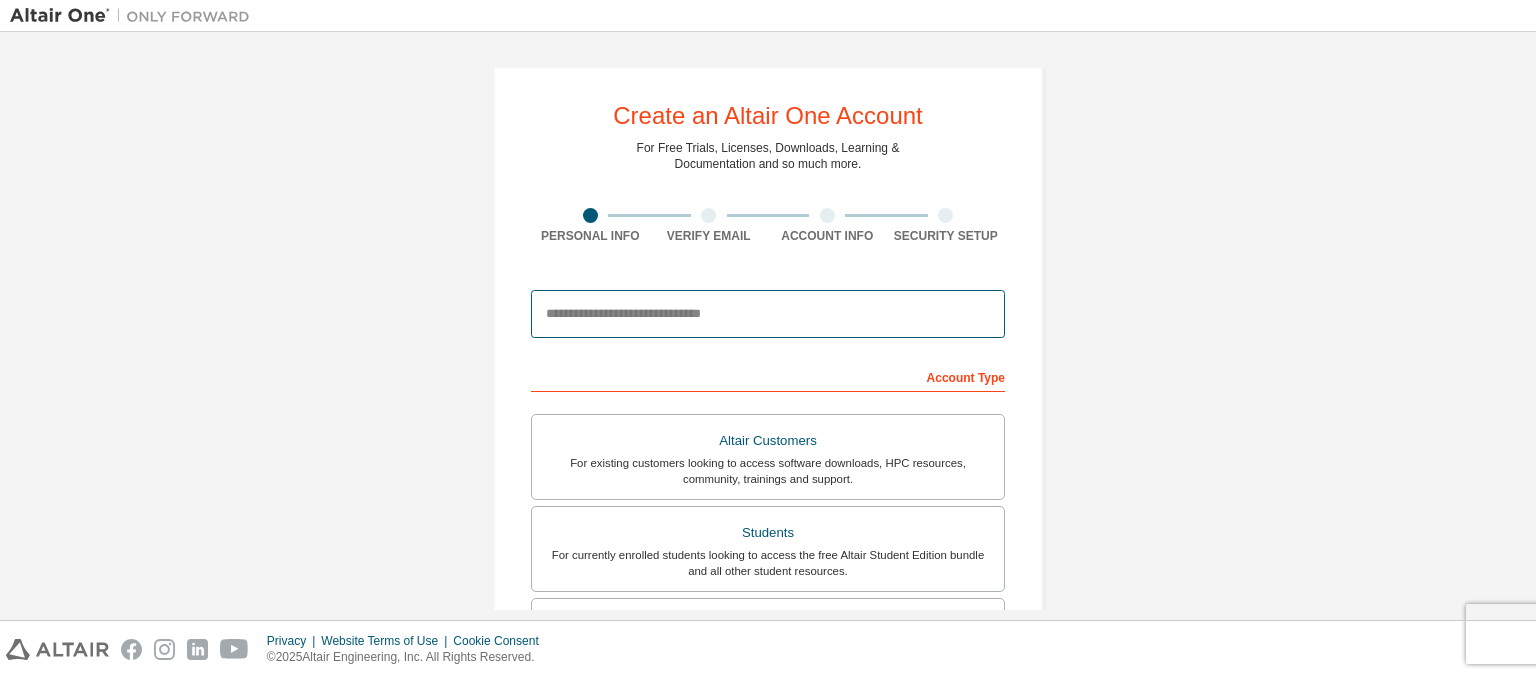 click at bounding box center (768, 314) 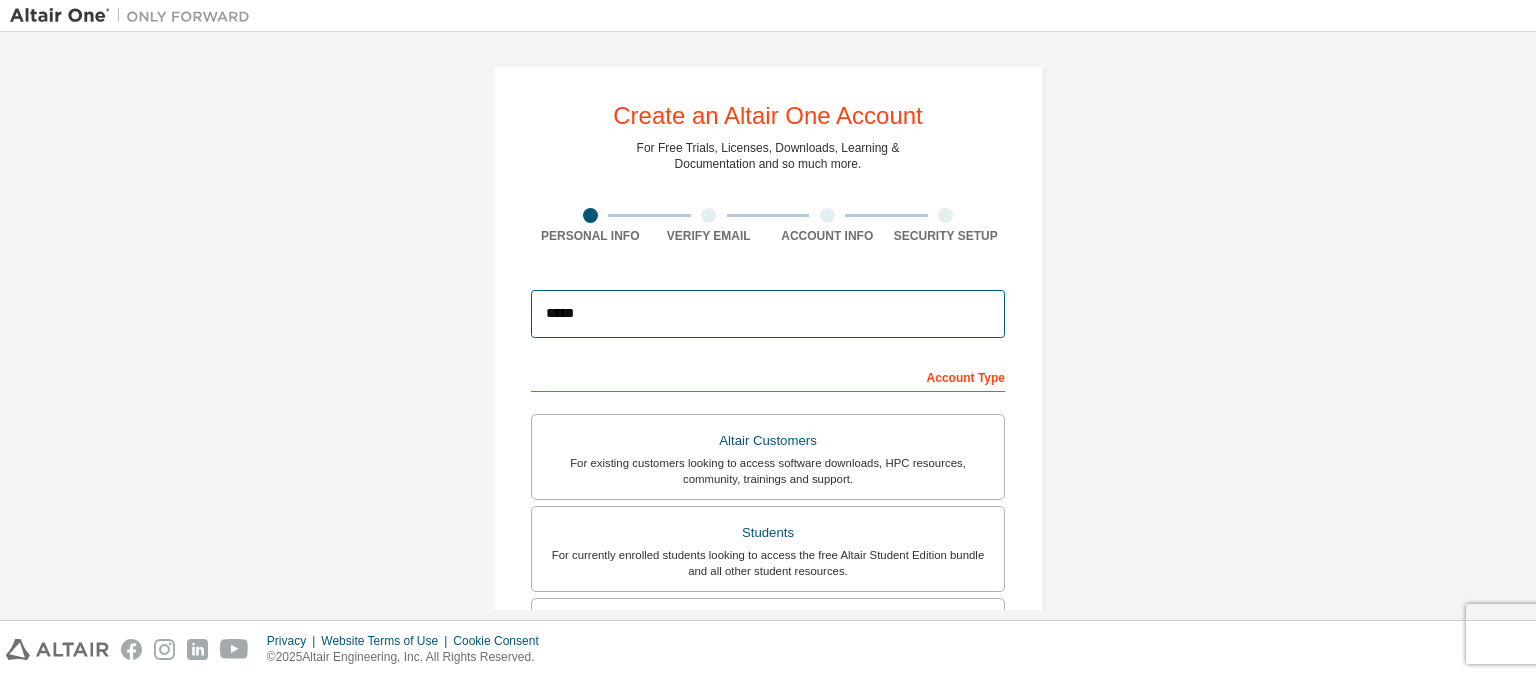 type on "**********" 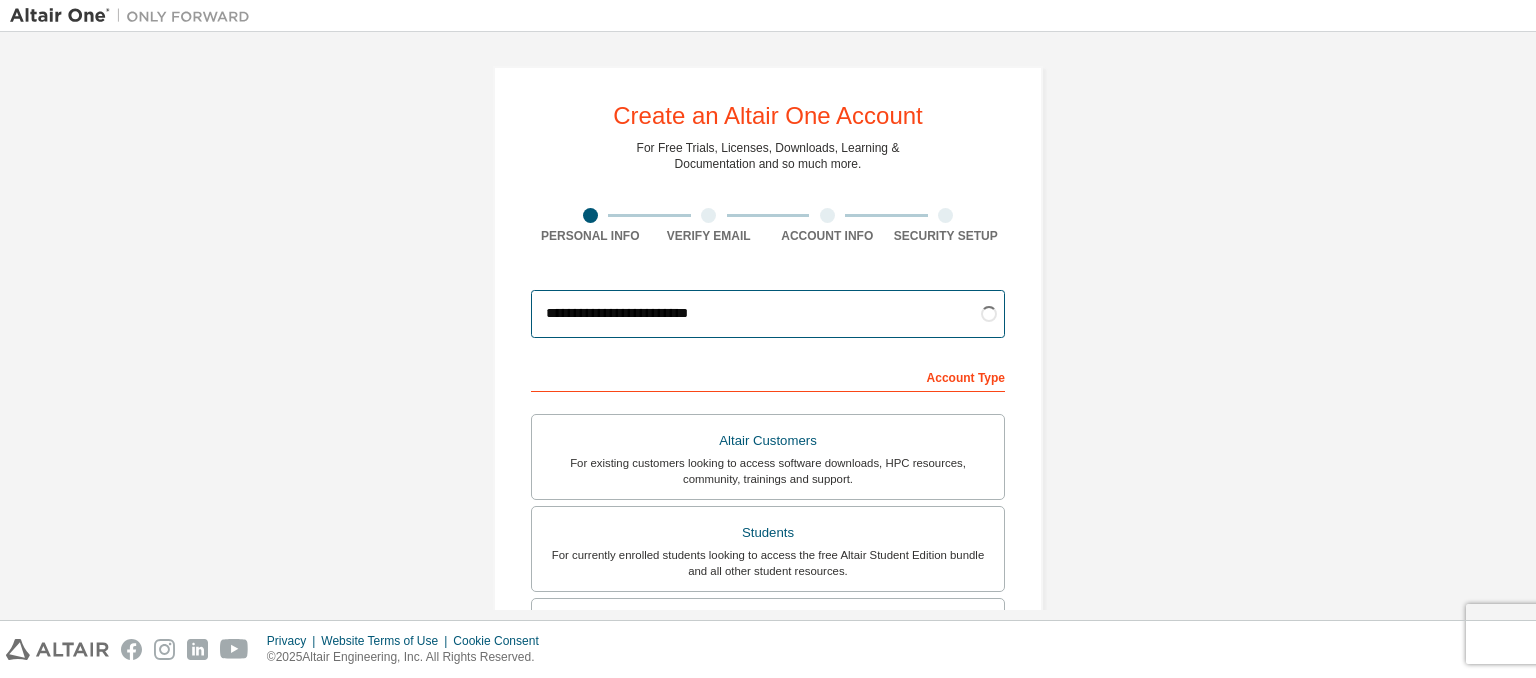 click on "**********" at bounding box center (768, 314) 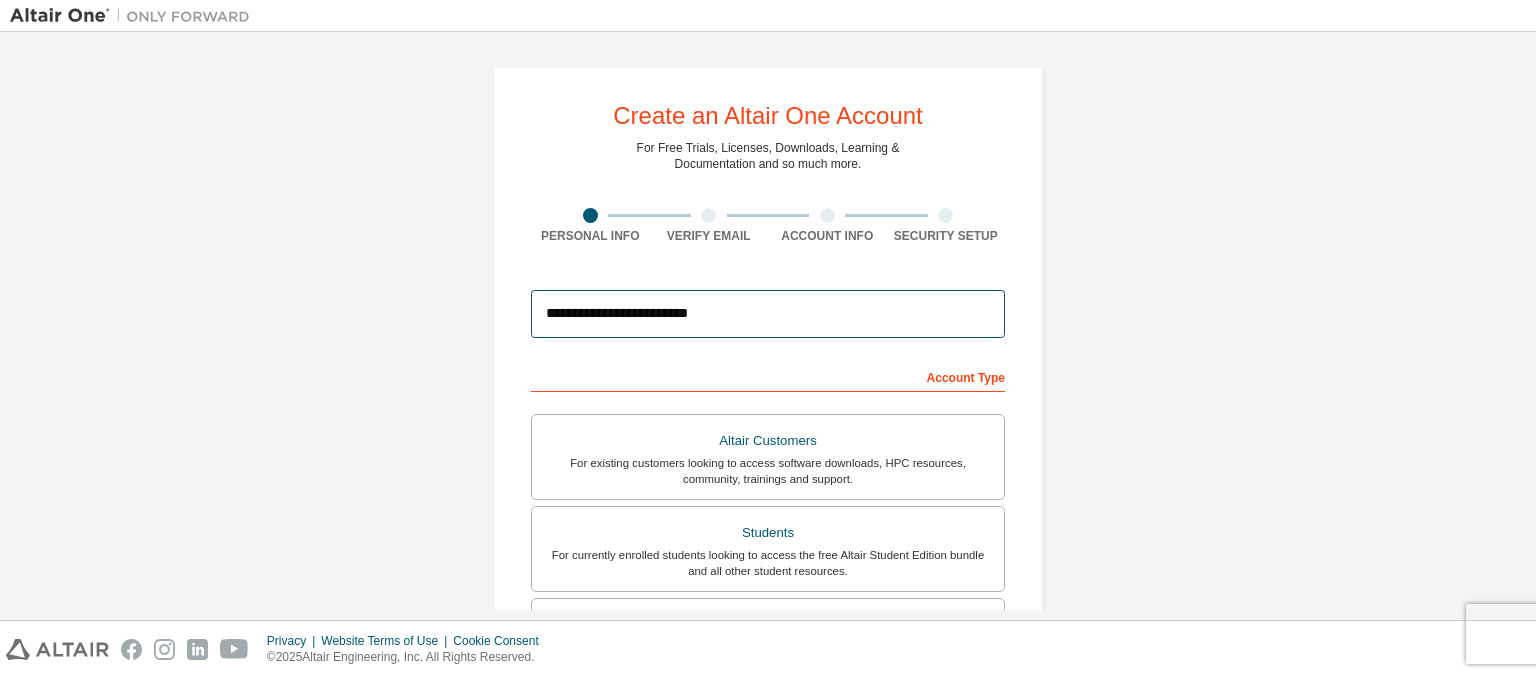 click on "**********" at bounding box center [768, 314] 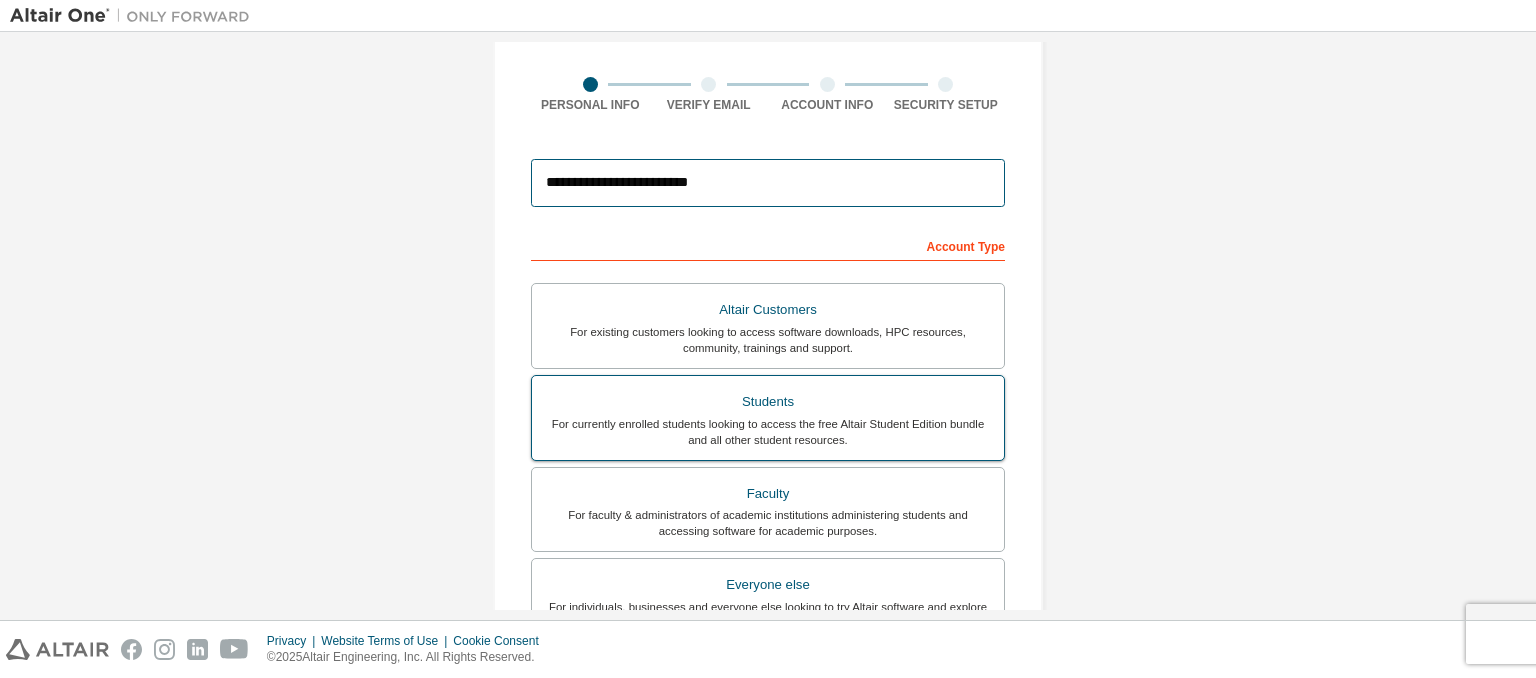 scroll, scrollTop: 131, scrollLeft: 0, axis: vertical 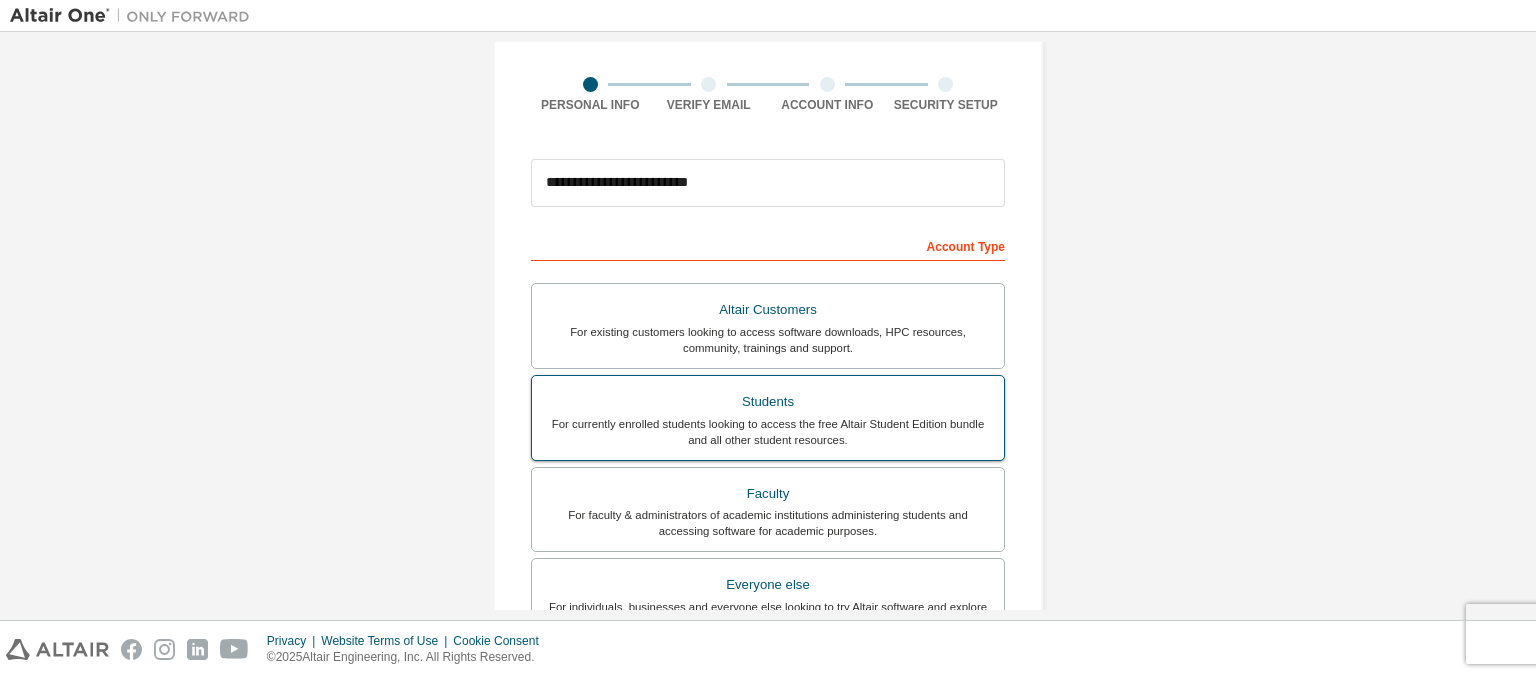 click on "For currently enrolled students looking to access the free Altair Student Edition bundle and all other student resources." at bounding box center (768, 432) 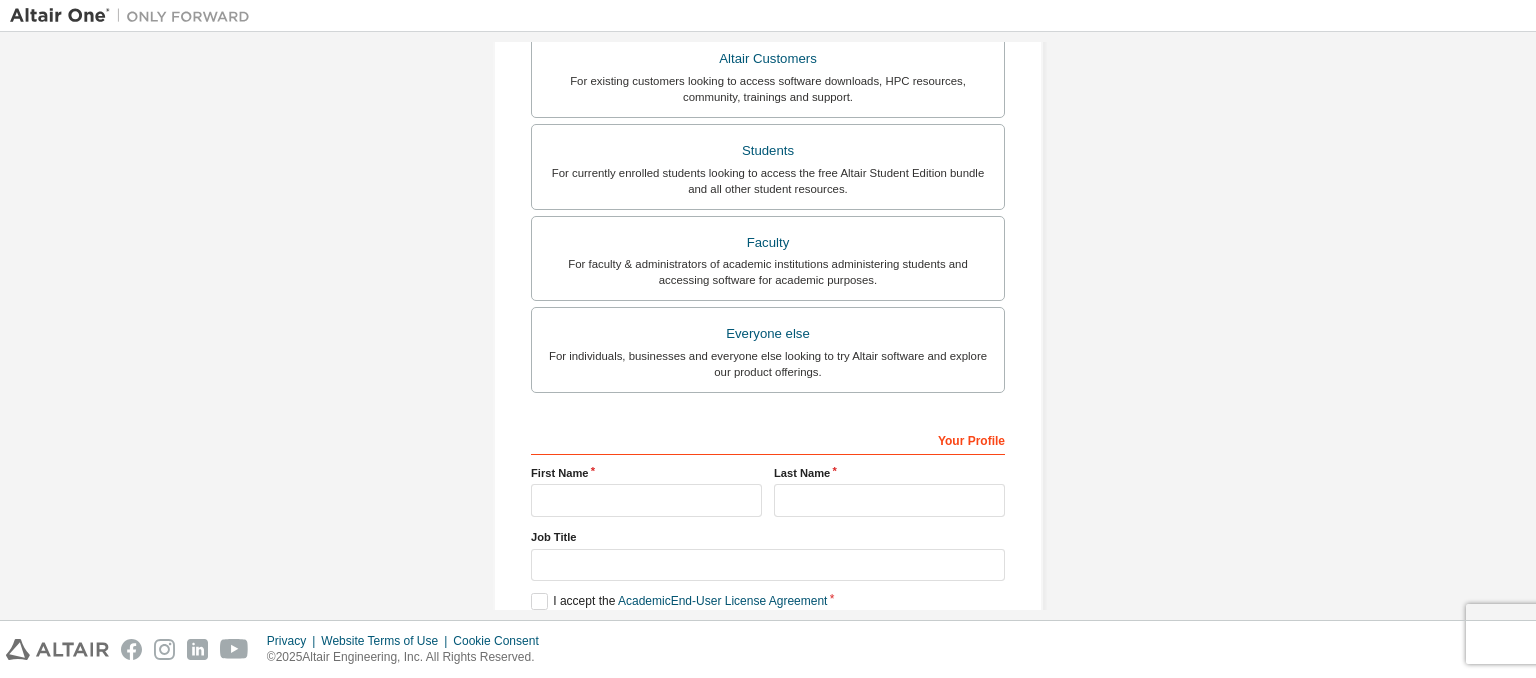 scroll, scrollTop: 487, scrollLeft: 0, axis: vertical 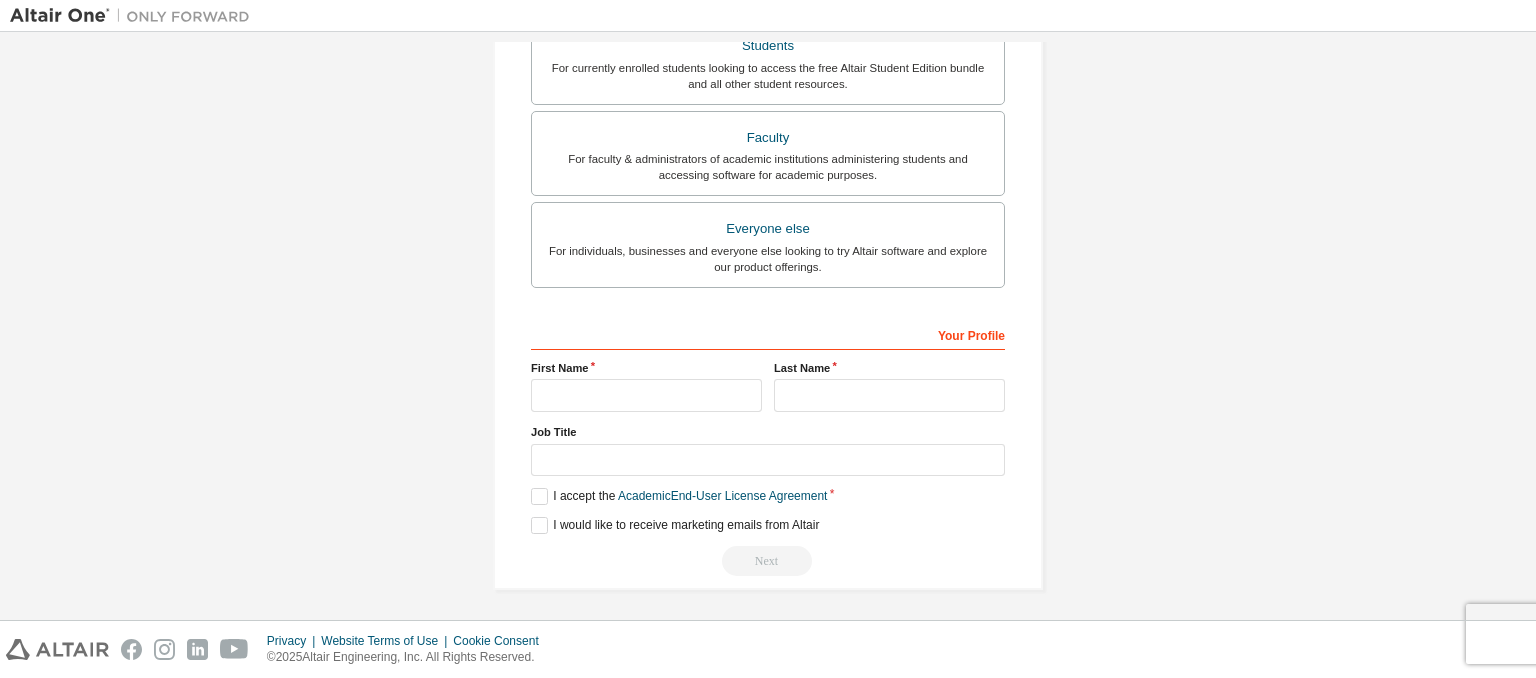 click on "**********" at bounding box center (768, 84) 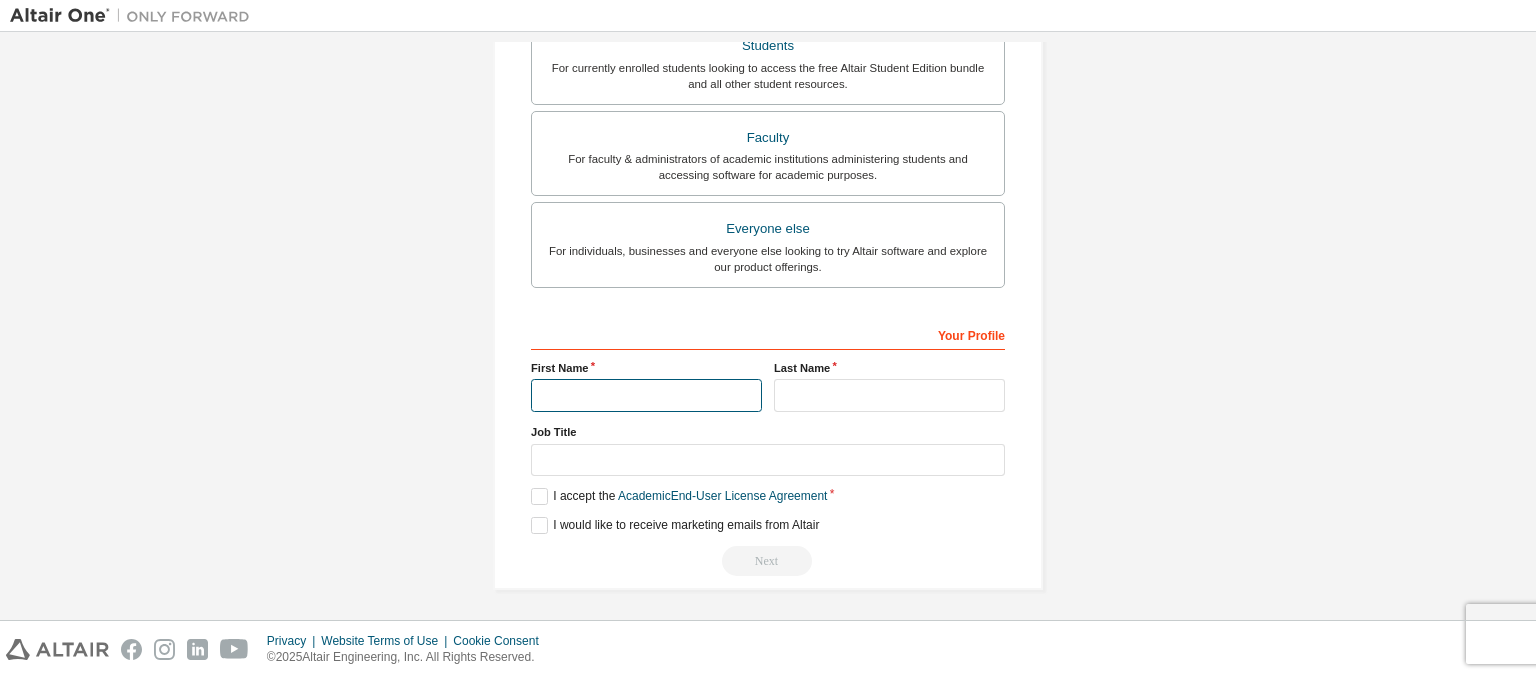 click at bounding box center [646, 395] 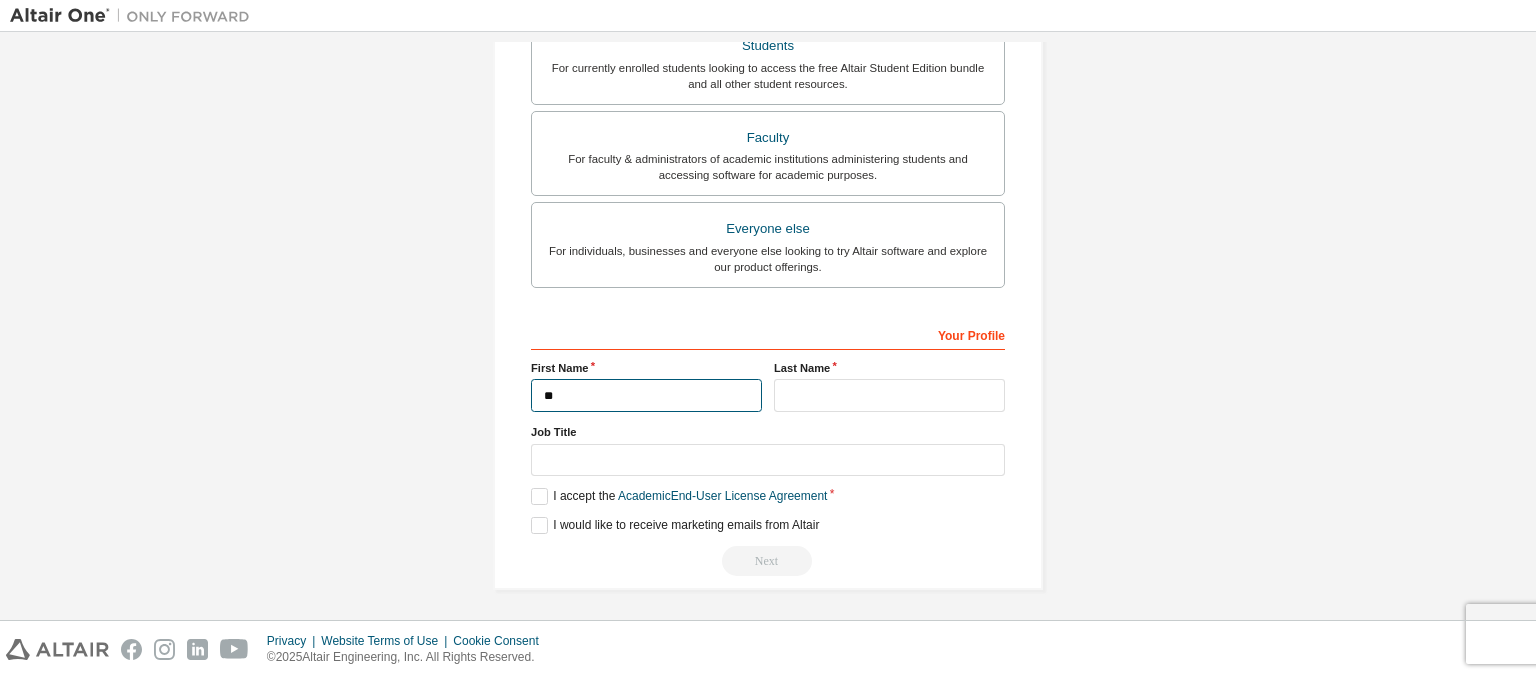 type on "*" 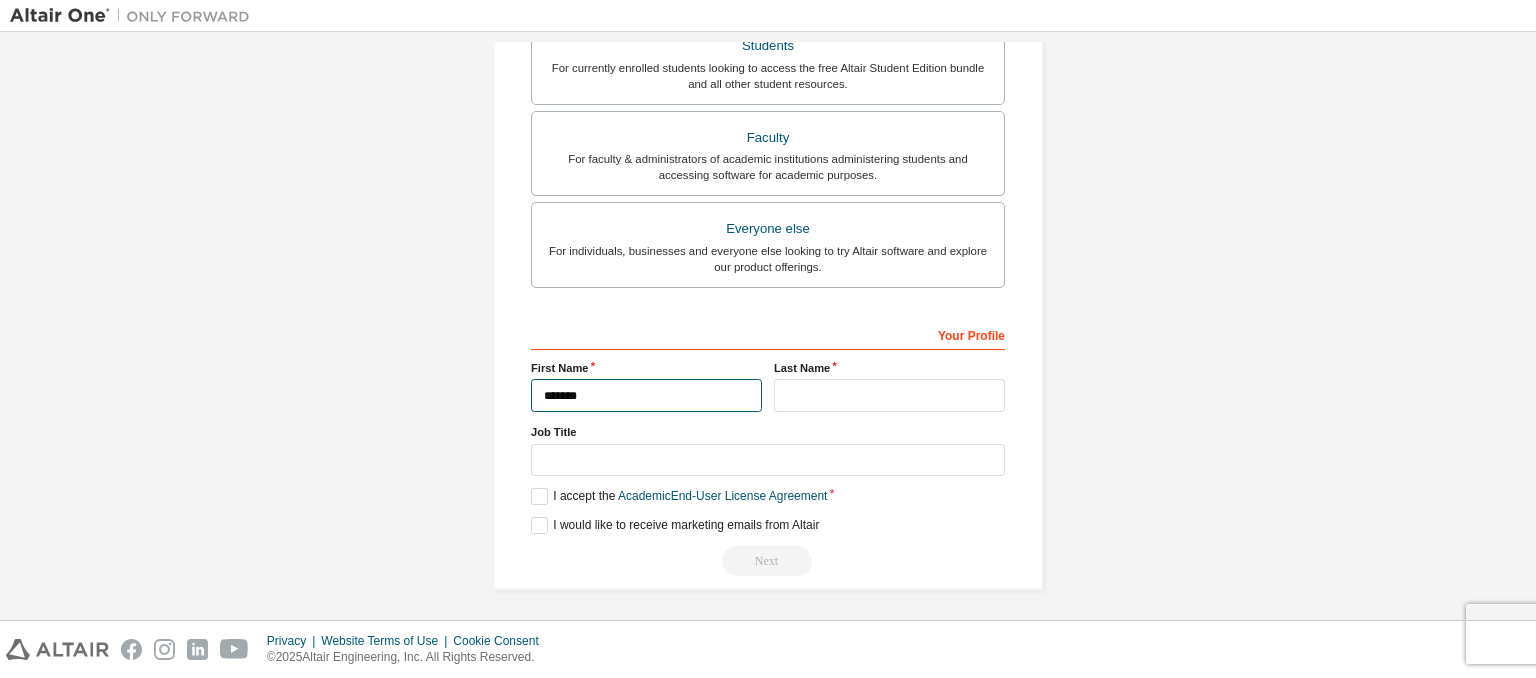 type on "*******" 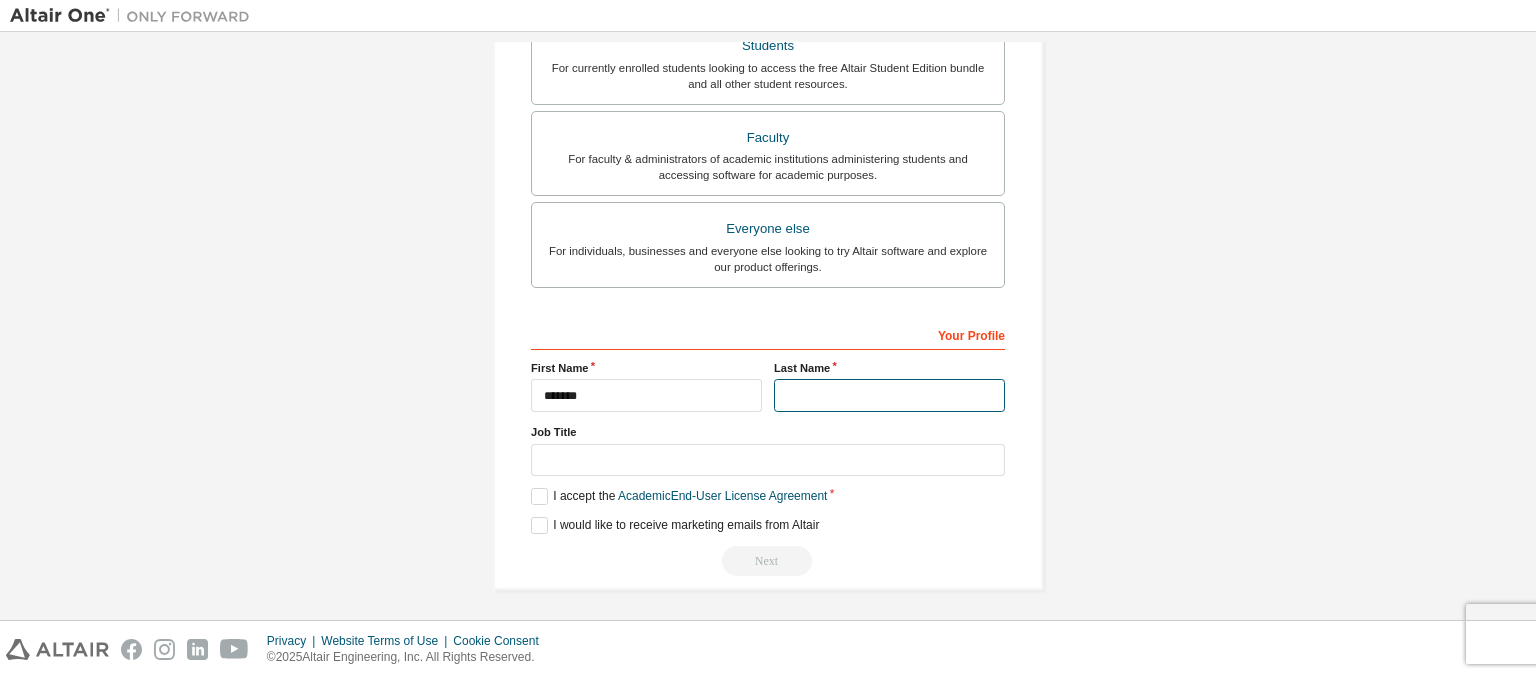 click at bounding box center (889, 395) 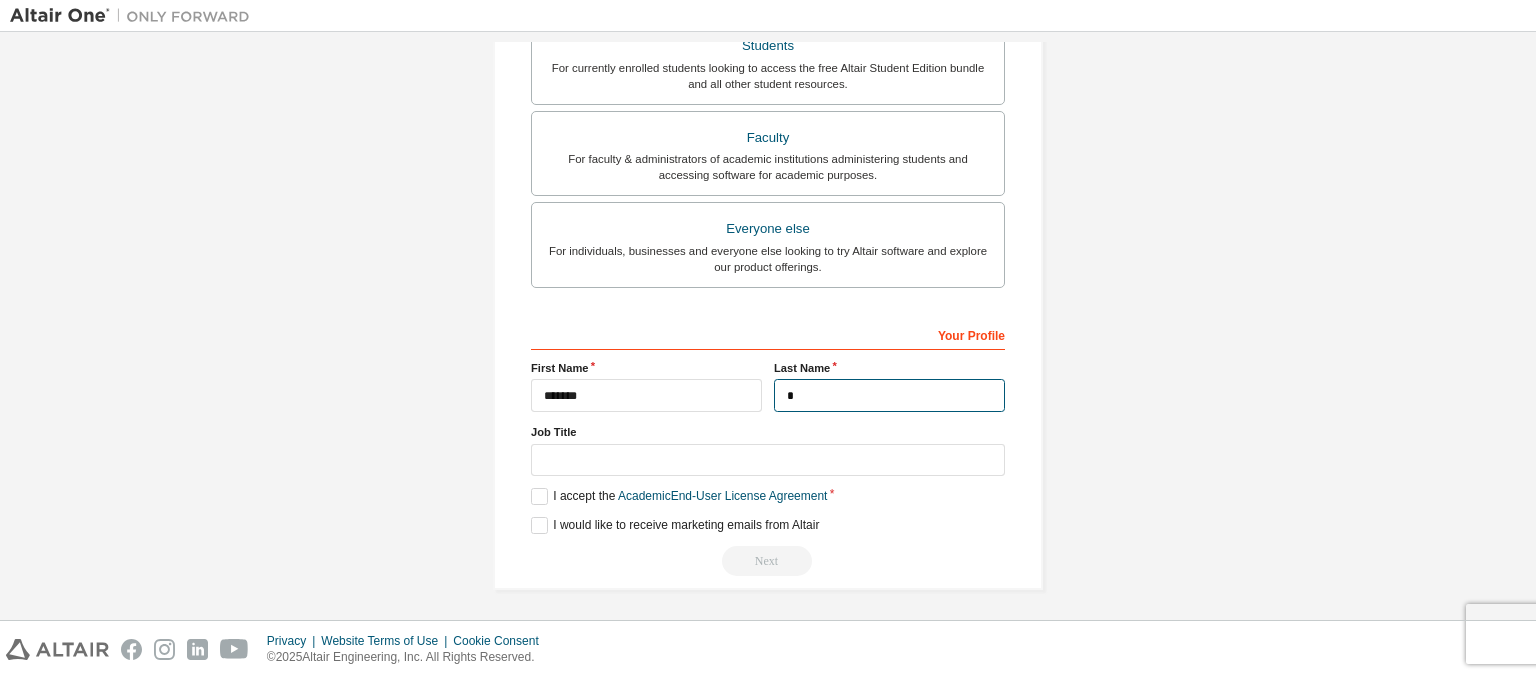 type on "*" 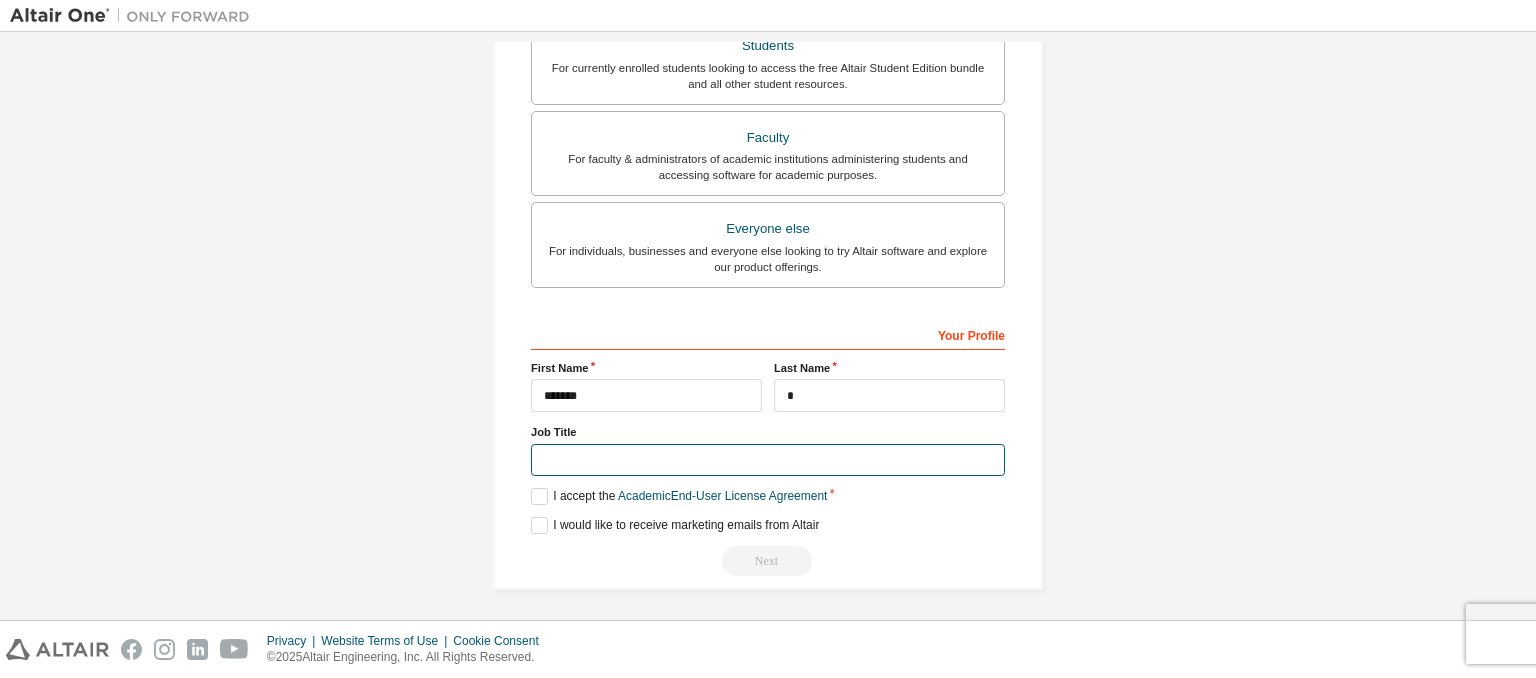 click at bounding box center (768, 460) 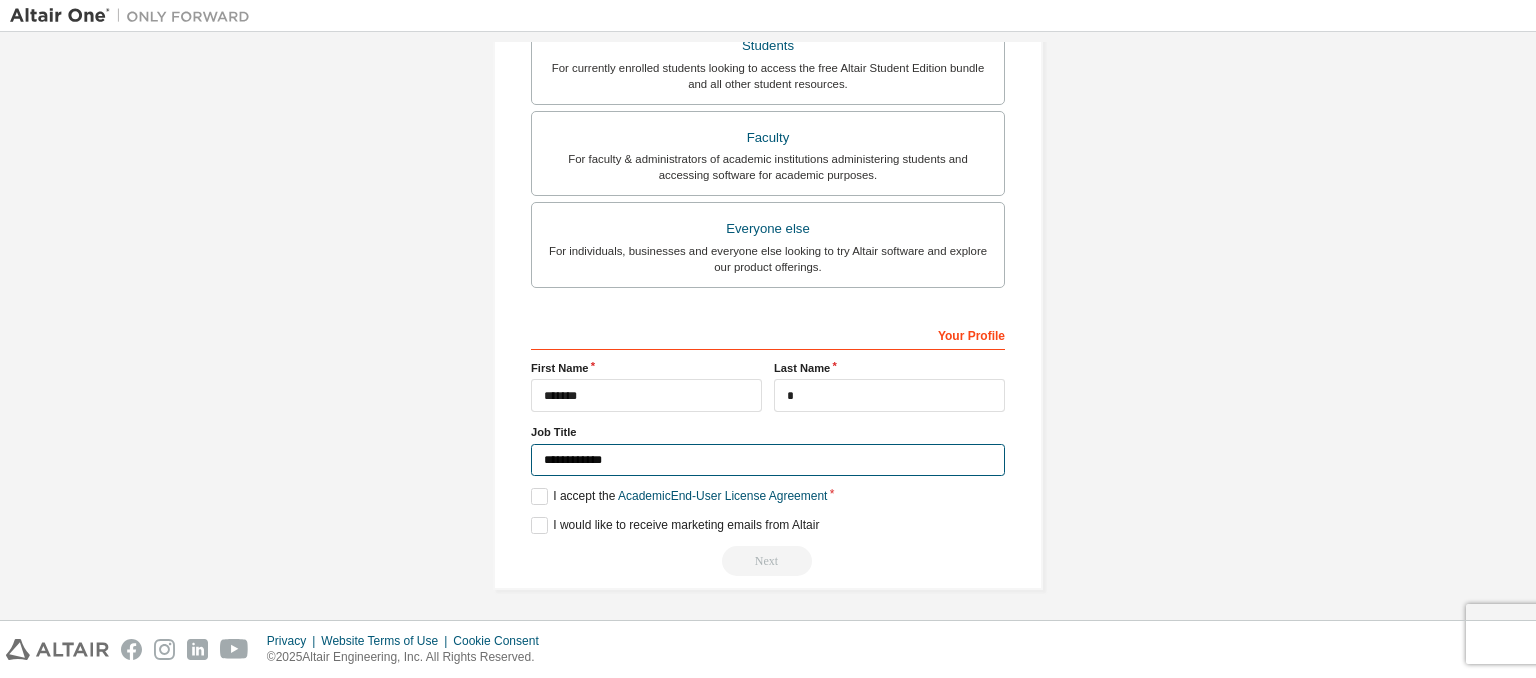 click on "**********" at bounding box center (768, 460) 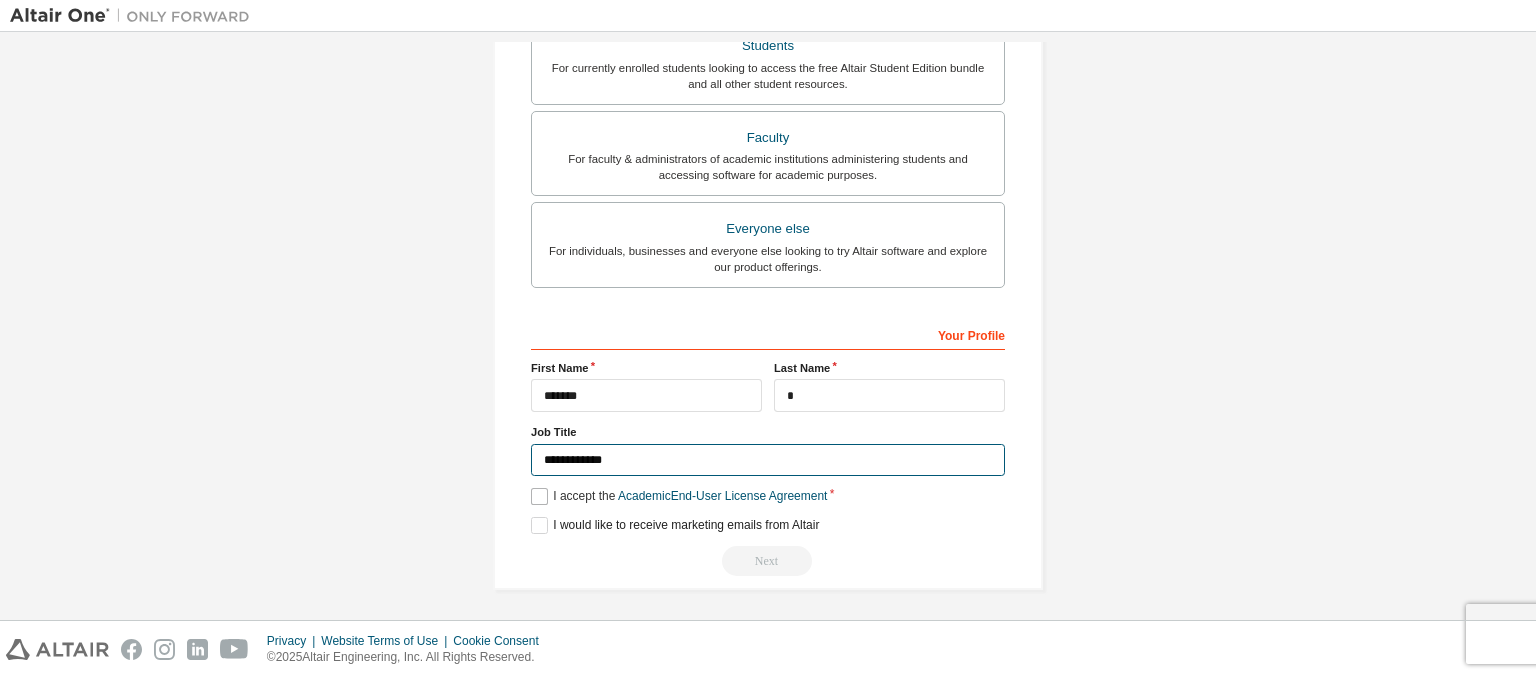 type on "**********" 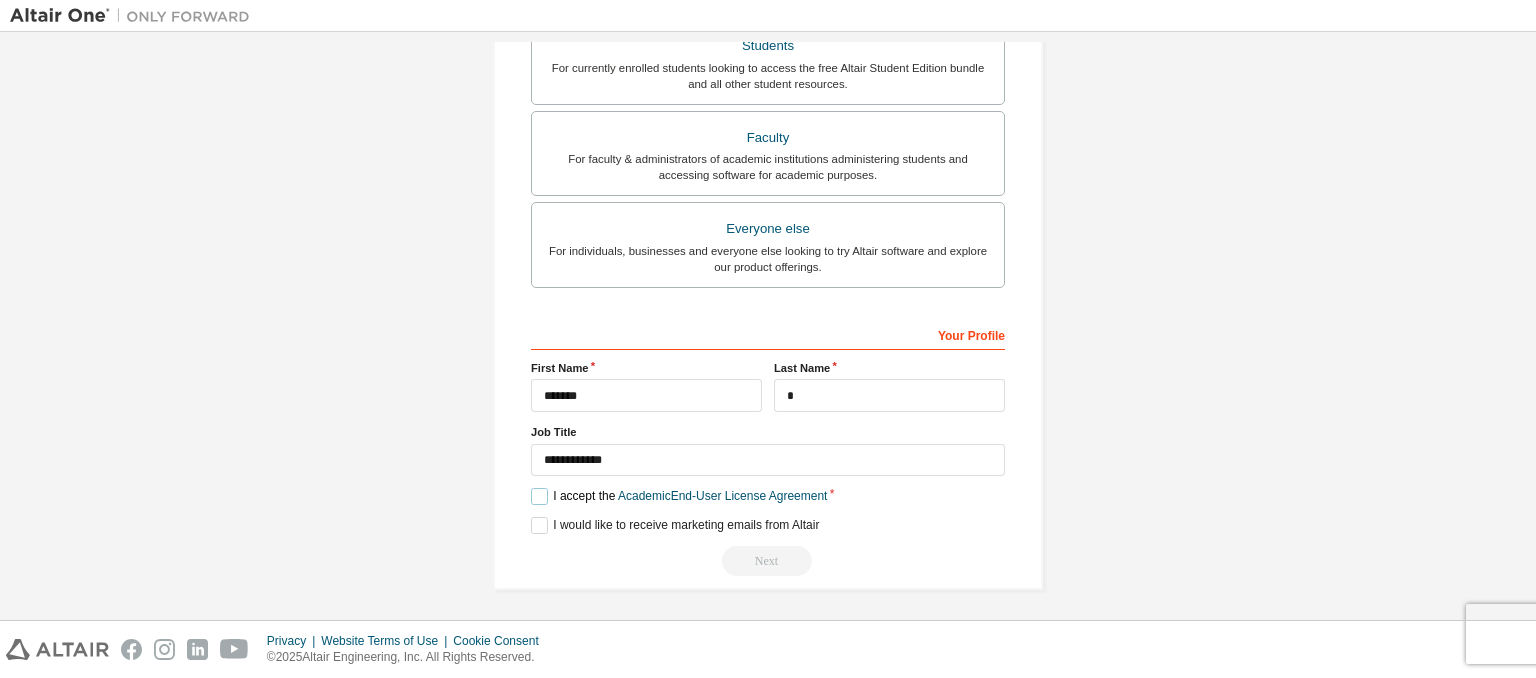 click on "I accept the   Academic   End-User License Agreement" at bounding box center [679, 496] 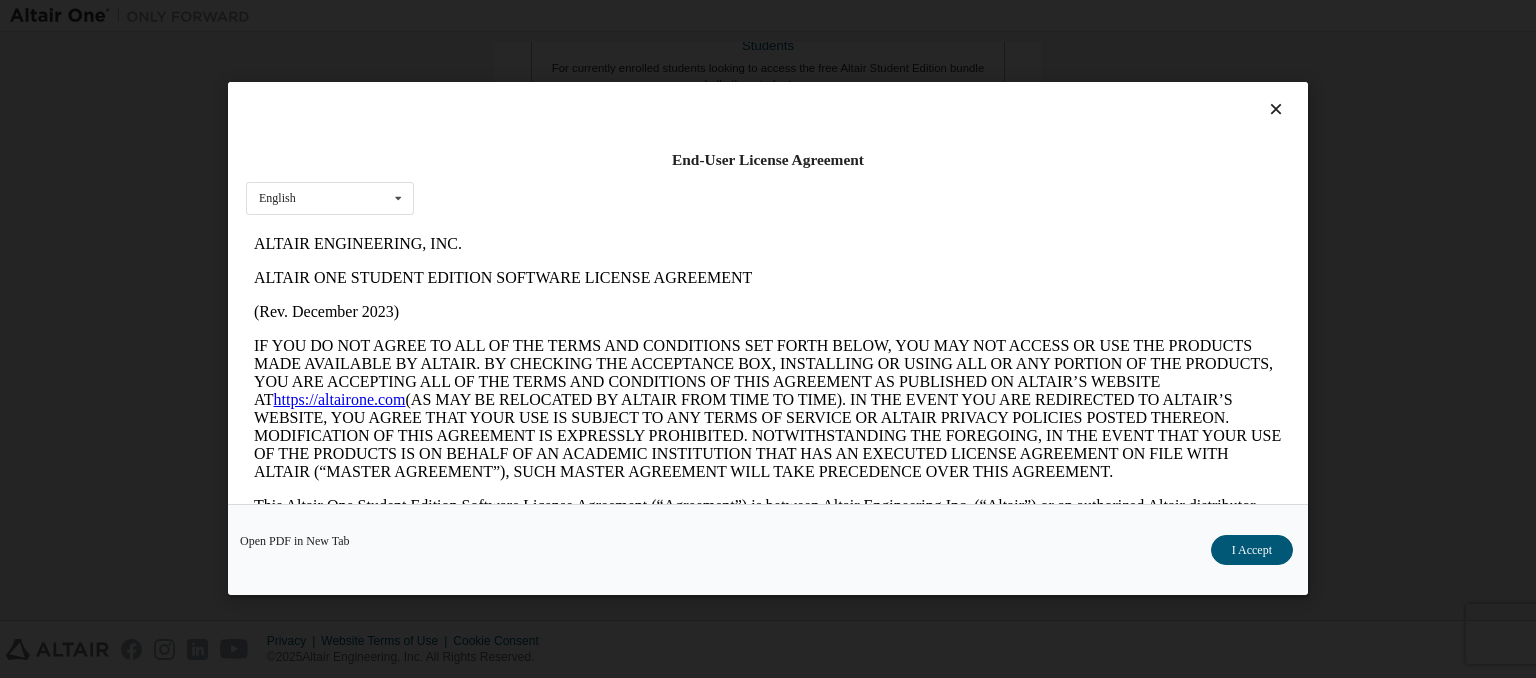 scroll, scrollTop: 0, scrollLeft: 0, axis: both 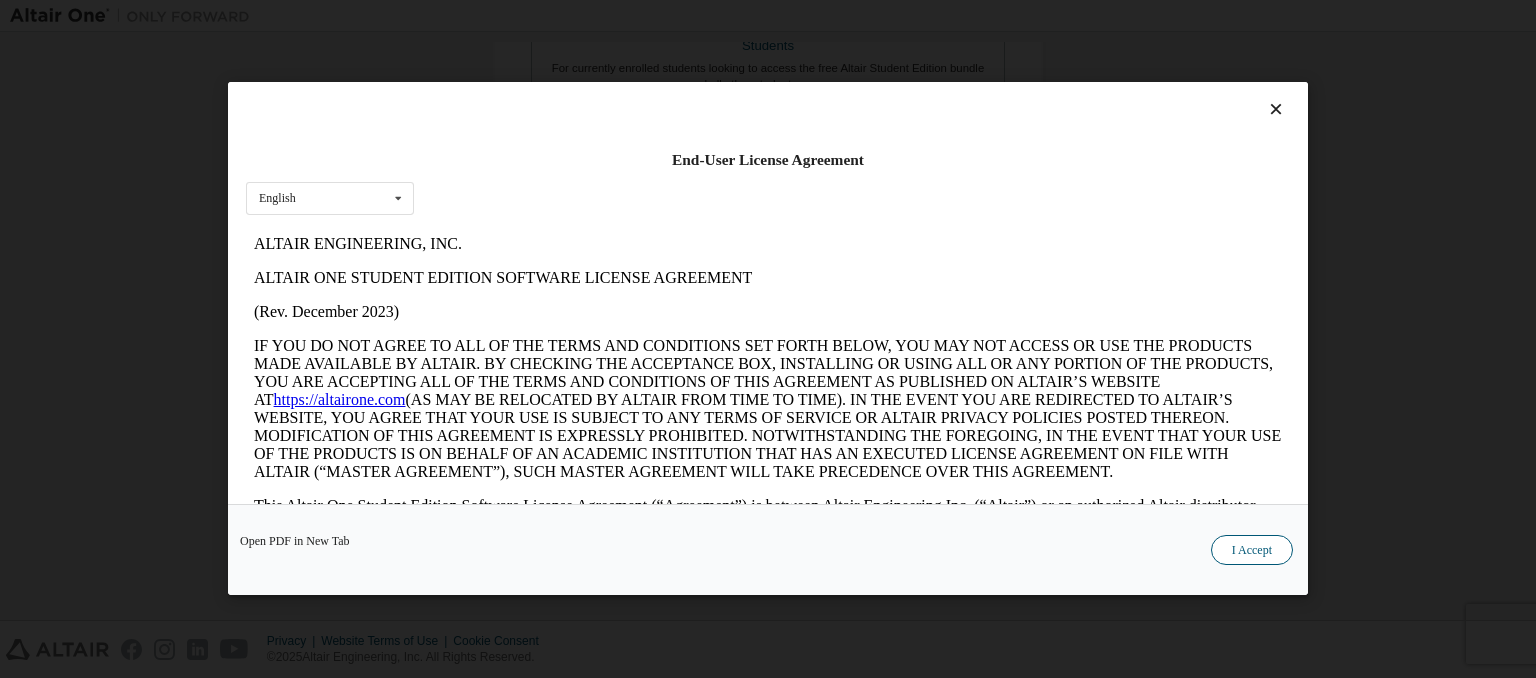 click on "I Accept" at bounding box center [1252, 551] 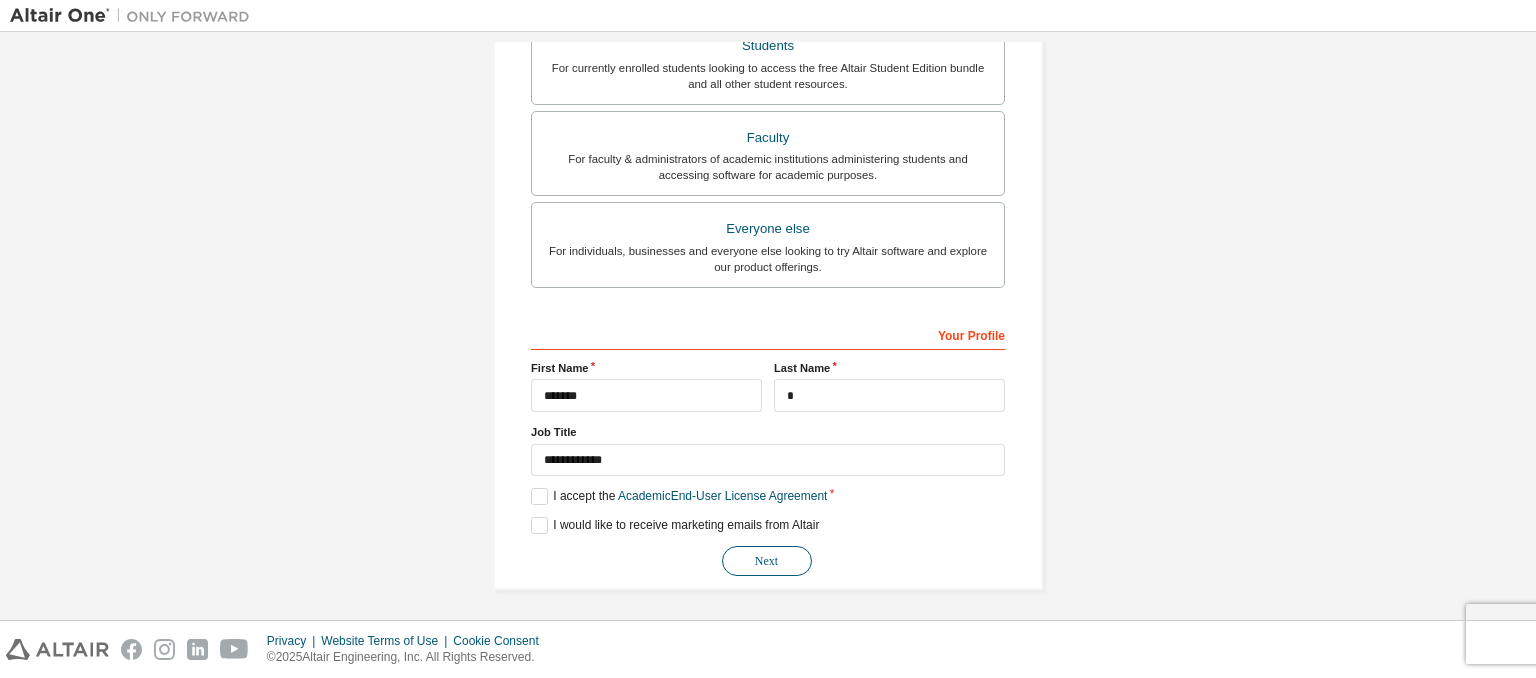 click on "Next" at bounding box center [767, 561] 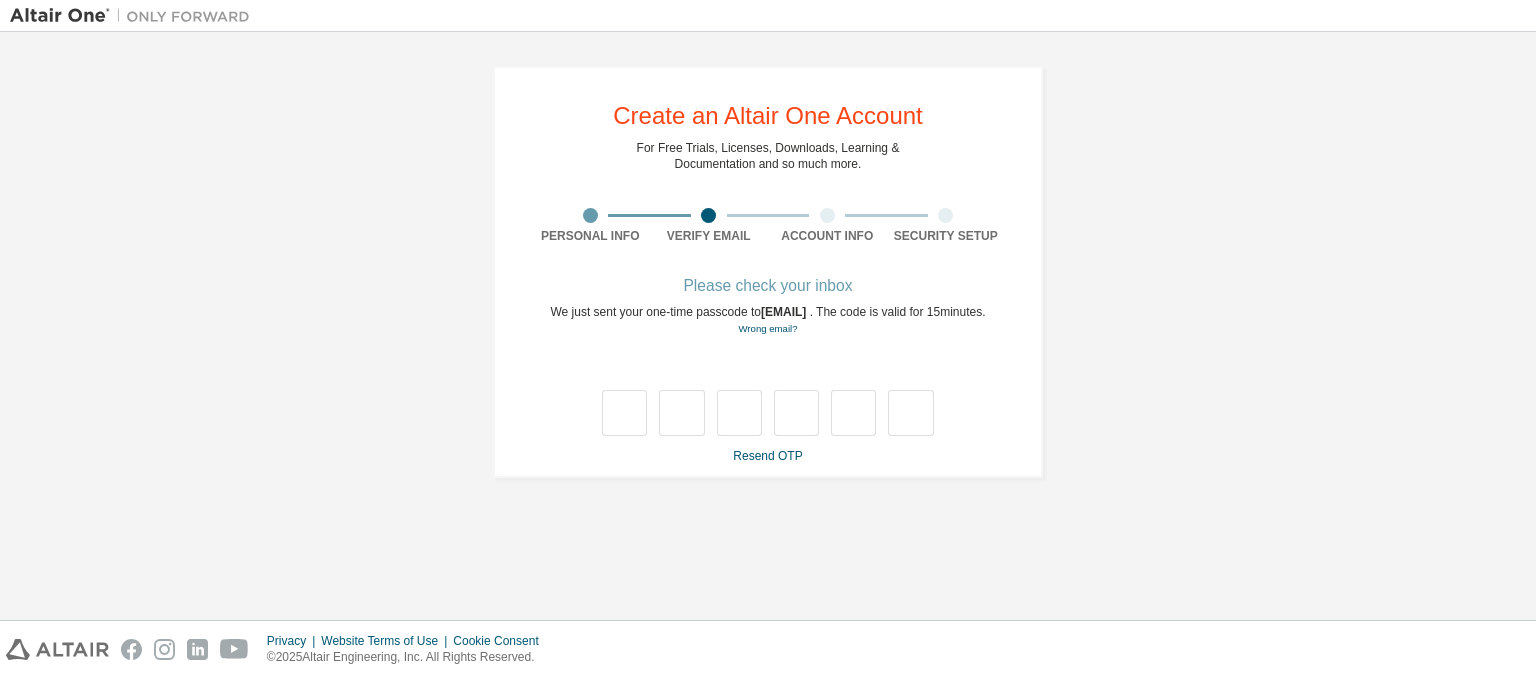 scroll, scrollTop: 0, scrollLeft: 0, axis: both 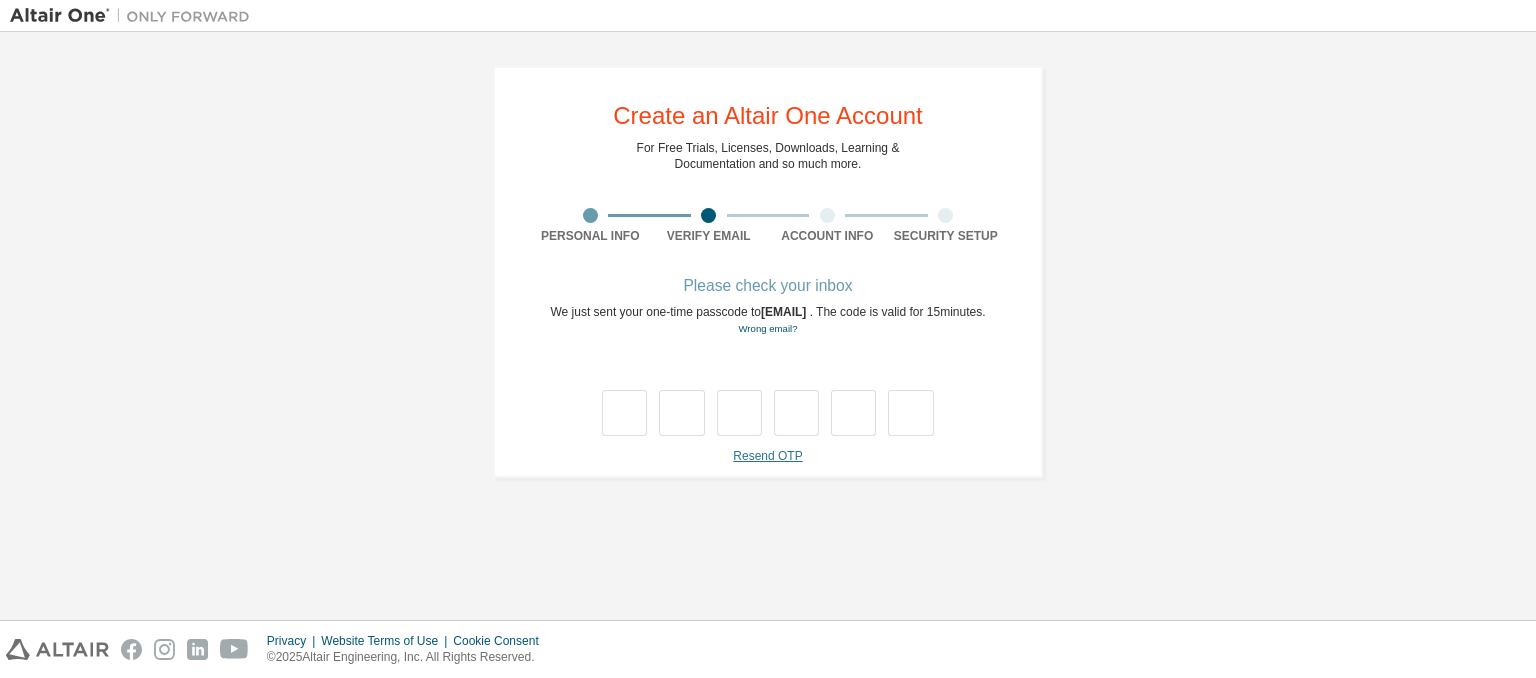 click on "Resend OTP" at bounding box center (767, 456) 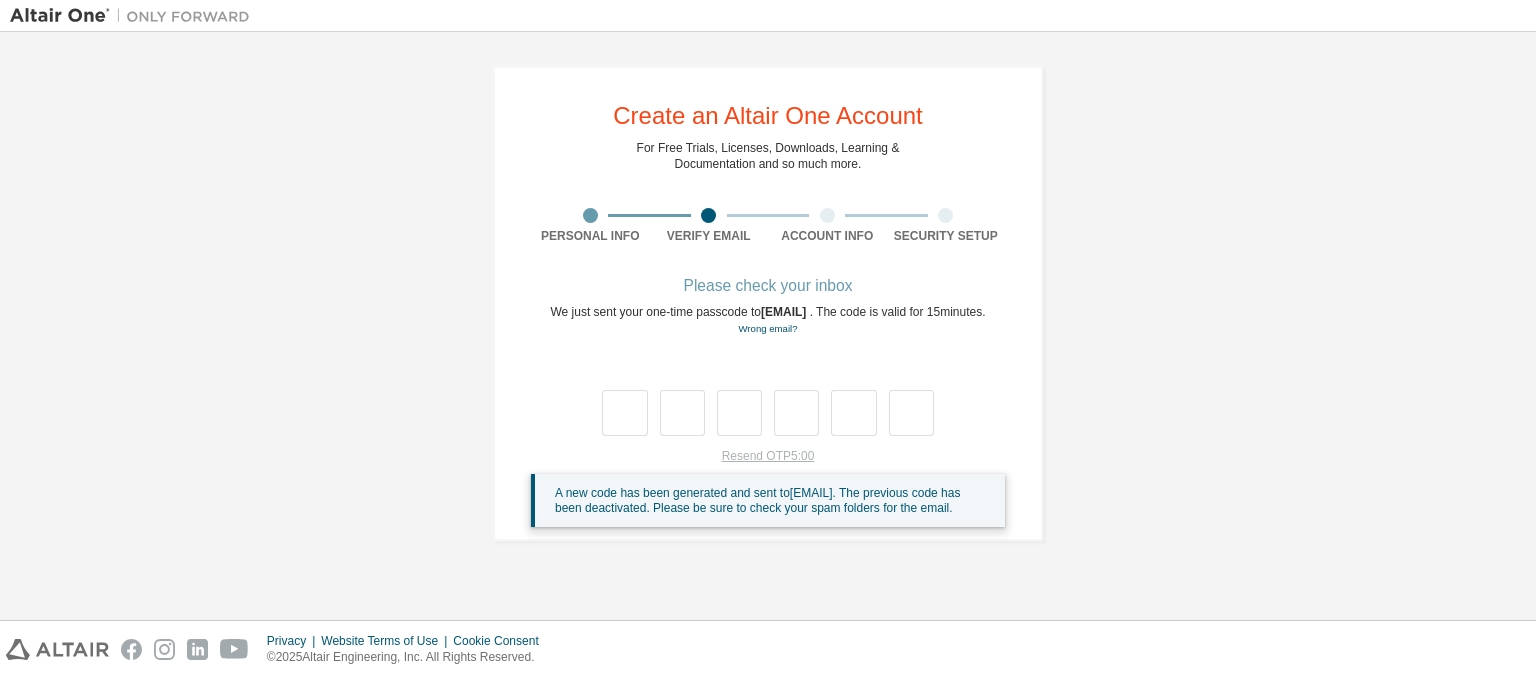 click on "Resend OTP  5:00 A new code has been generated and sent to  [EMAIL] . The previous code has been deactivated. Please be sure to check your spam folders for the email." at bounding box center [768, 488] 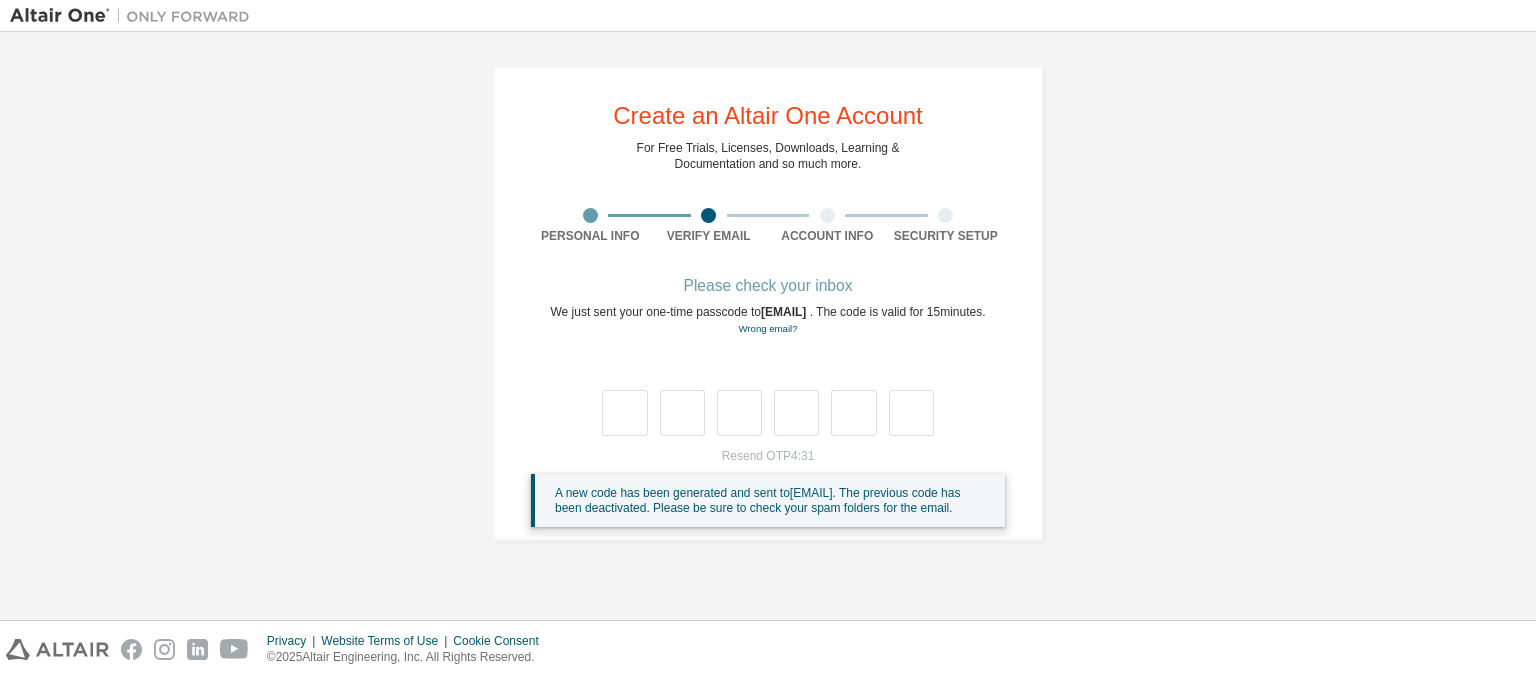 click on "Please check your inbox" at bounding box center [768, 286] 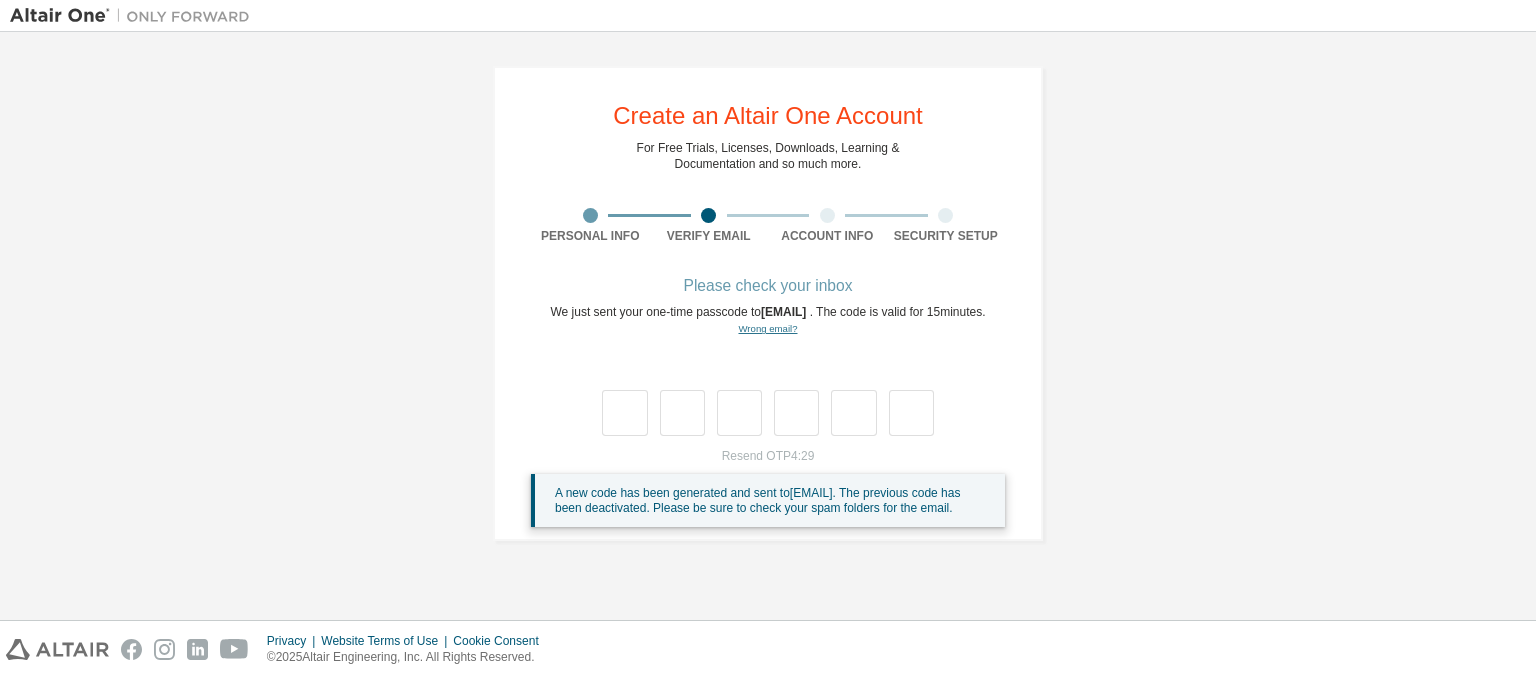 click on "Wrong email?" at bounding box center (767, 328) 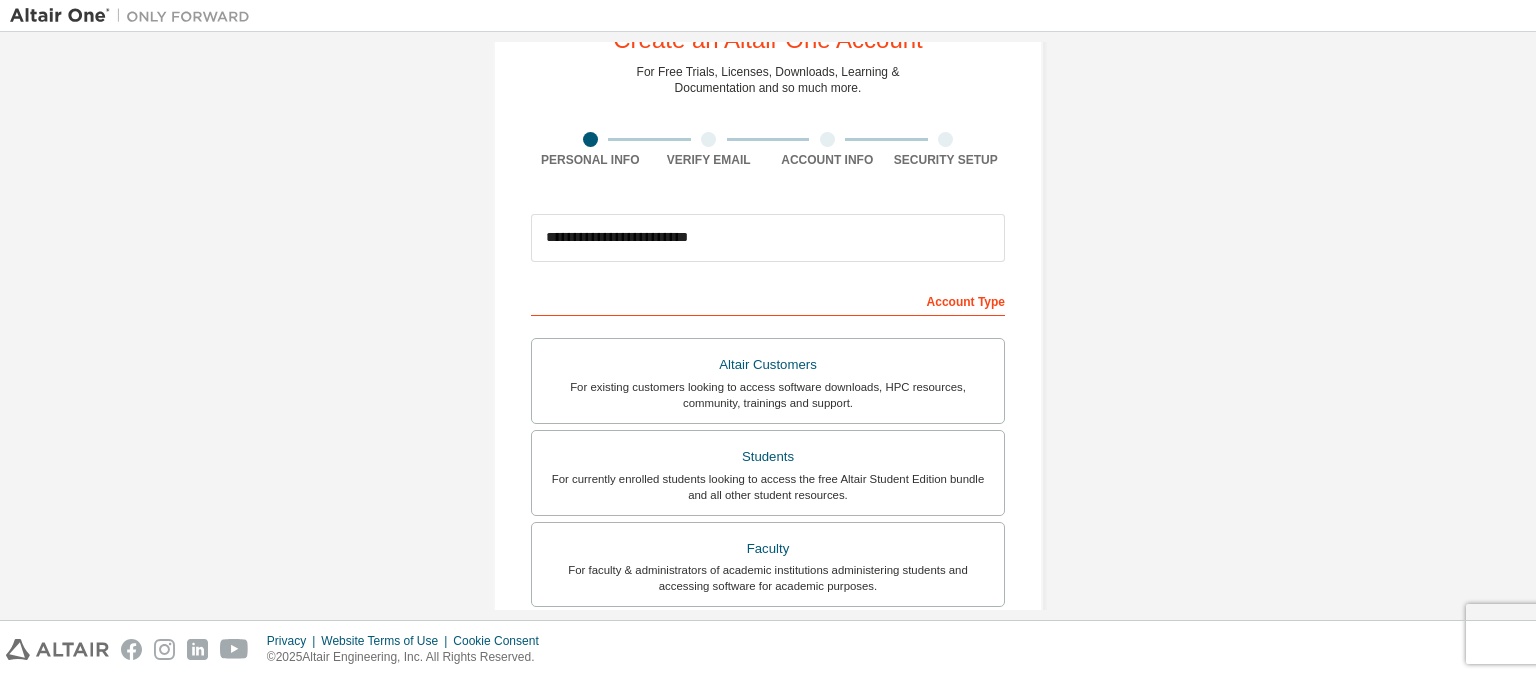 scroll, scrollTop: 84, scrollLeft: 0, axis: vertical 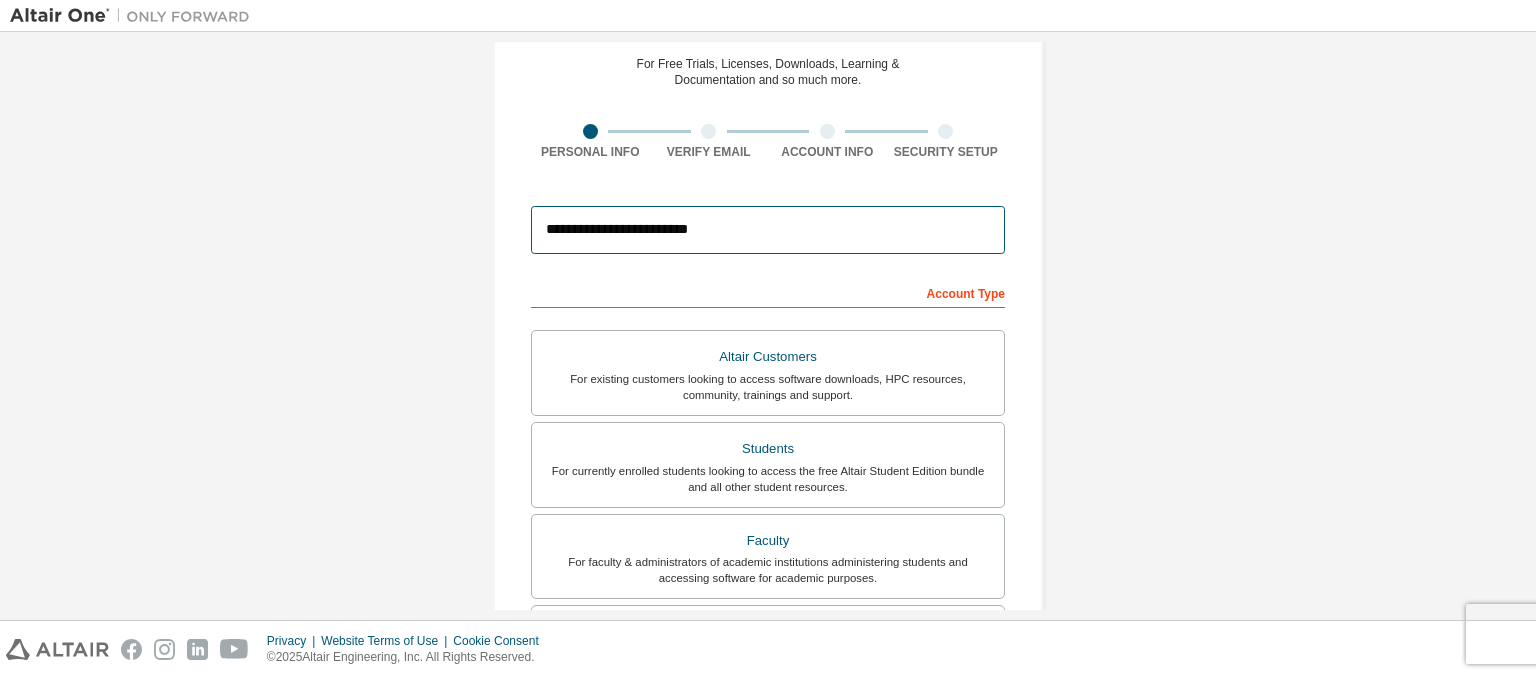 click on "**********" at bounding box center (768, 230) 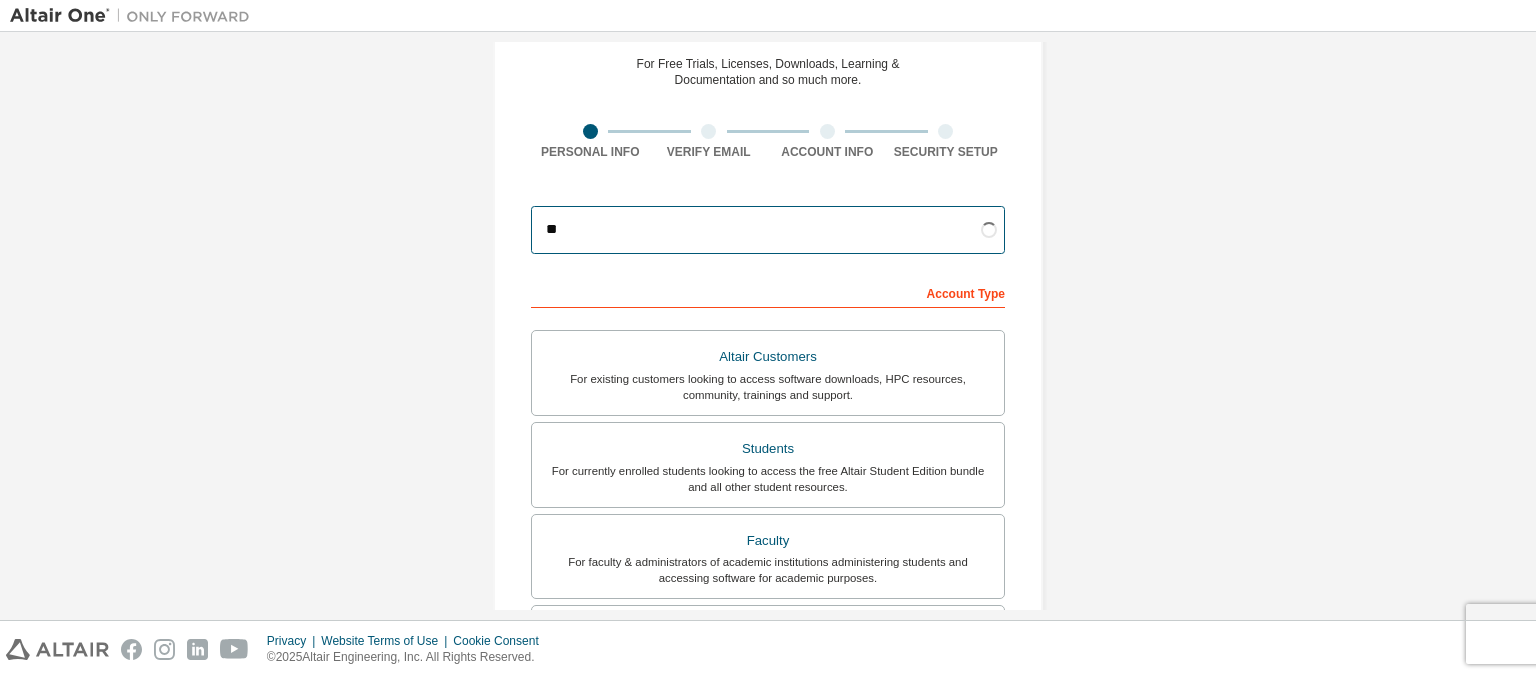 type on "*" 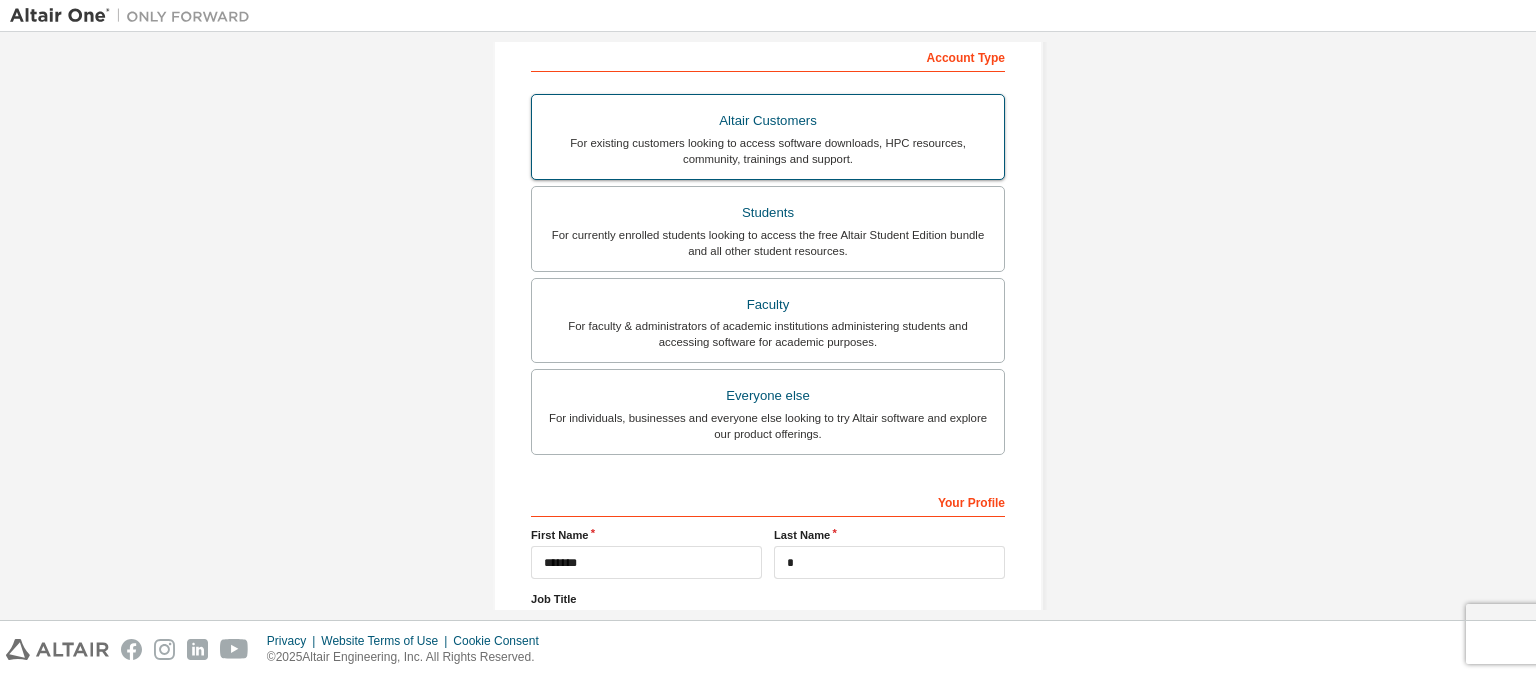 scroll, scrollTop: 487, scrollLeft: 0, axis: vertical 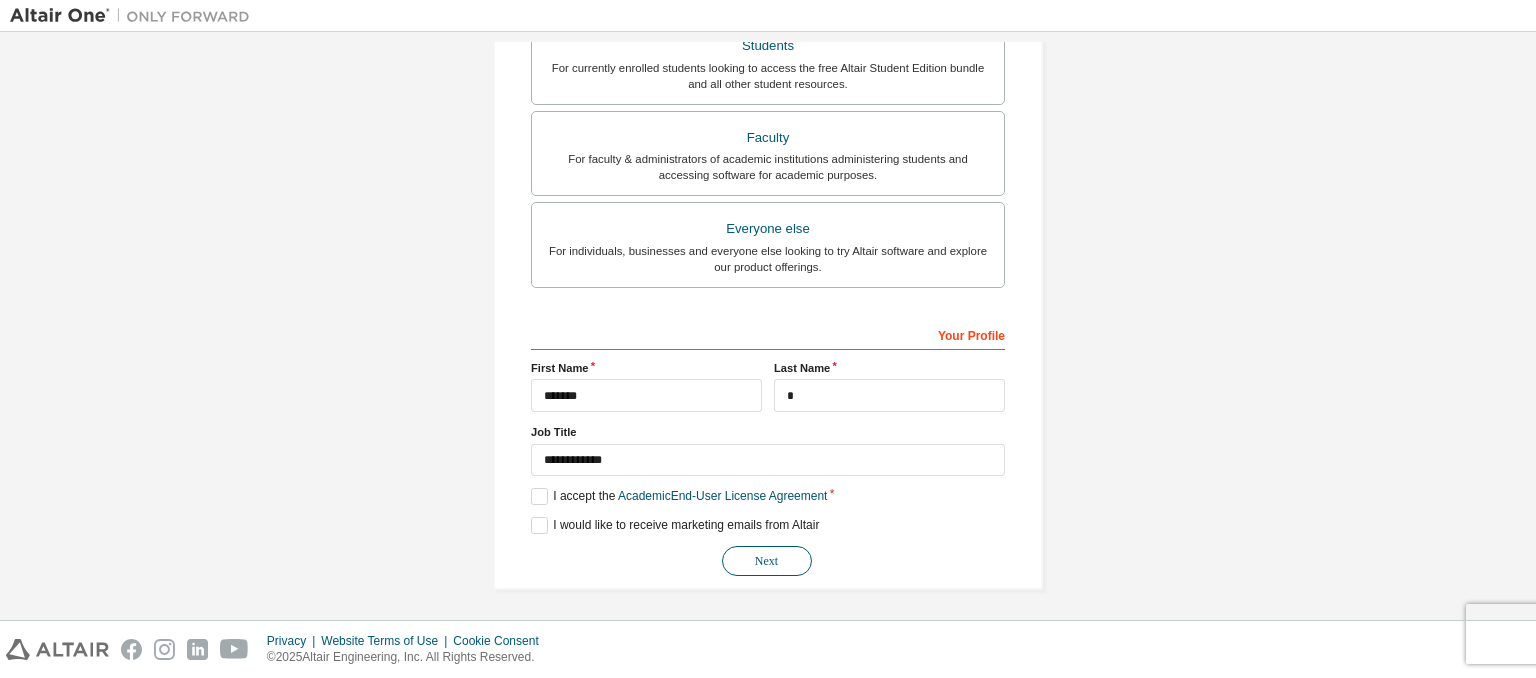type on "**********" 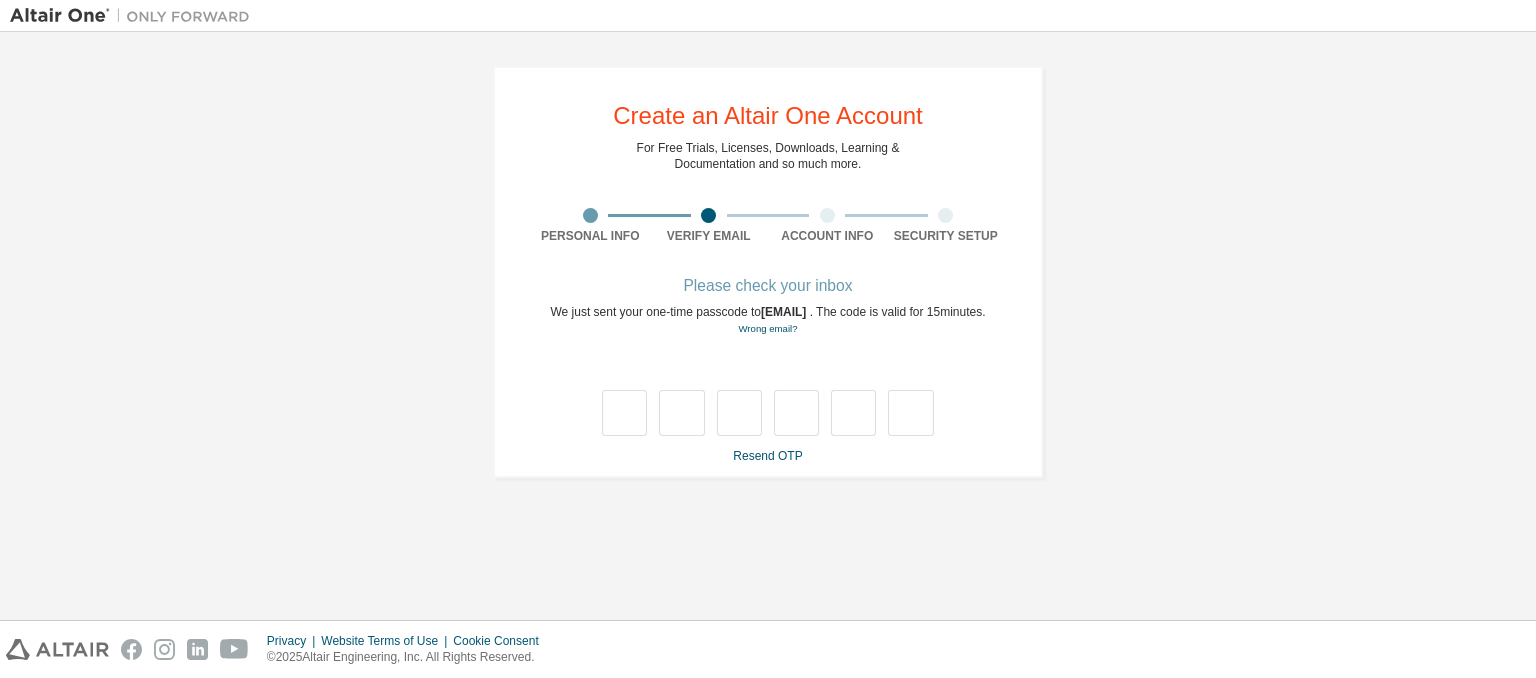 scroll, scrollTop: 0, scrollLeft: 0, axis: both 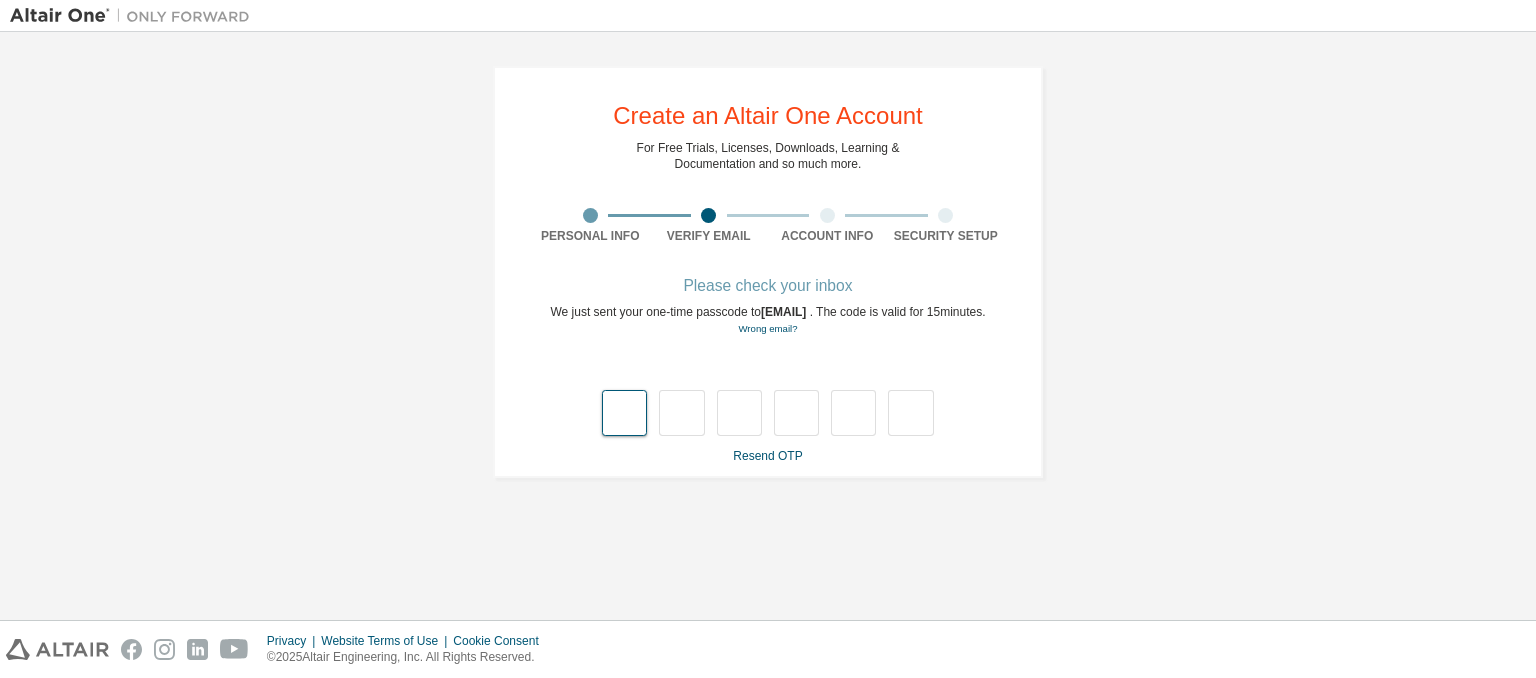 type on "*" 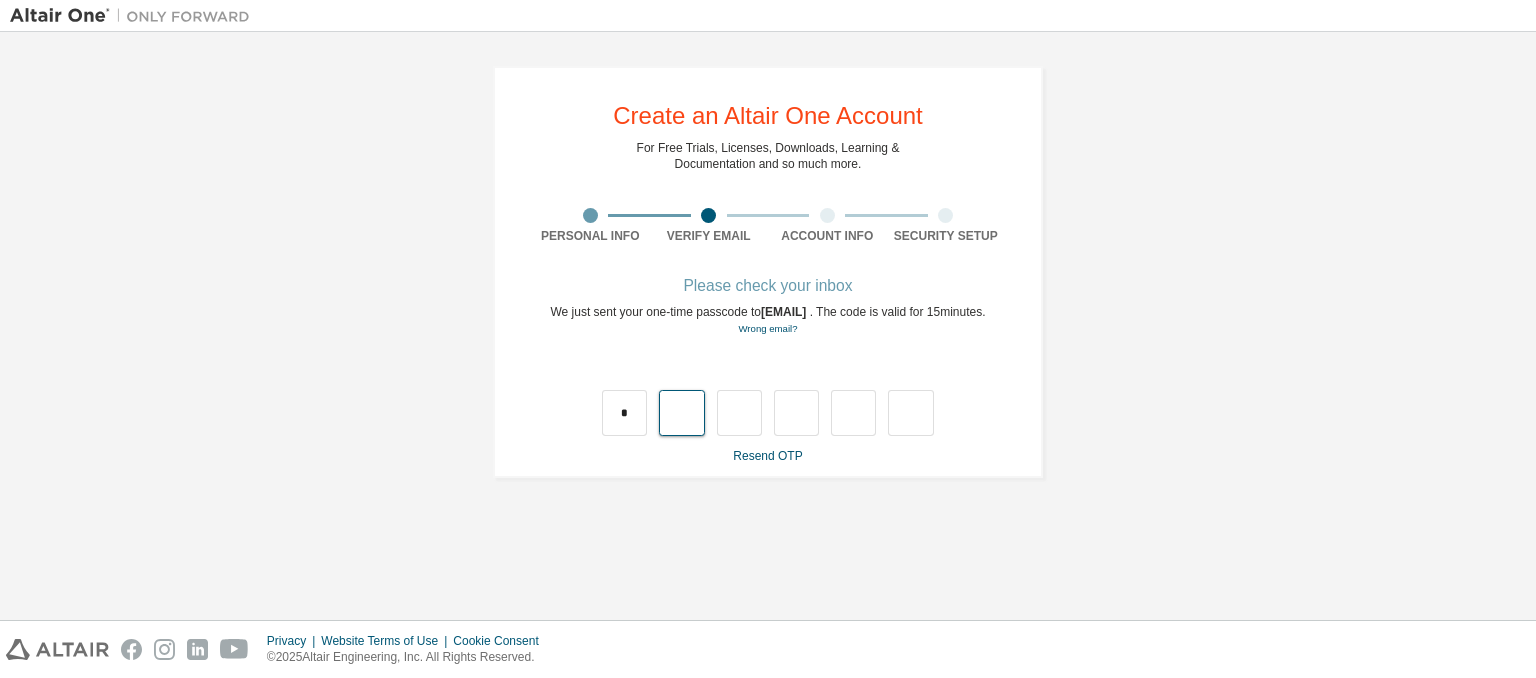 type on "*" 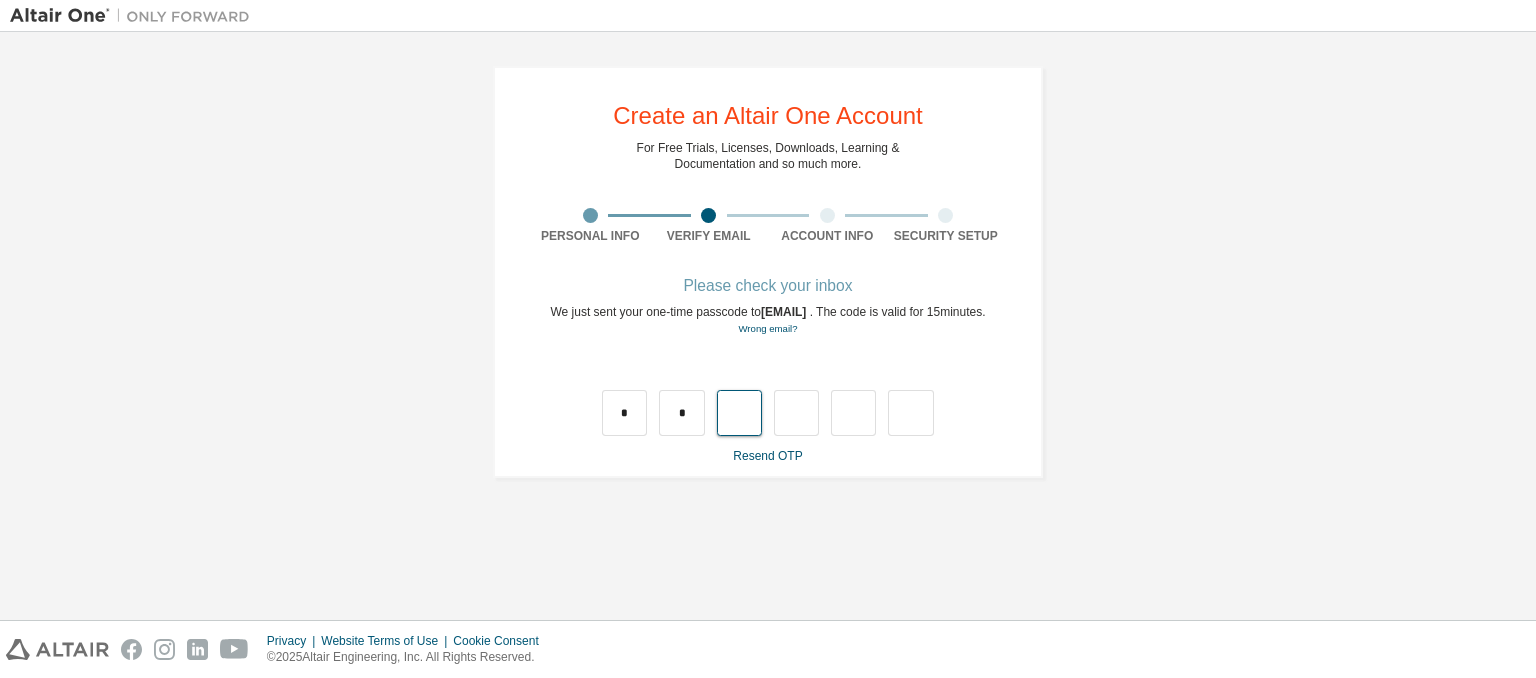 type on "*" 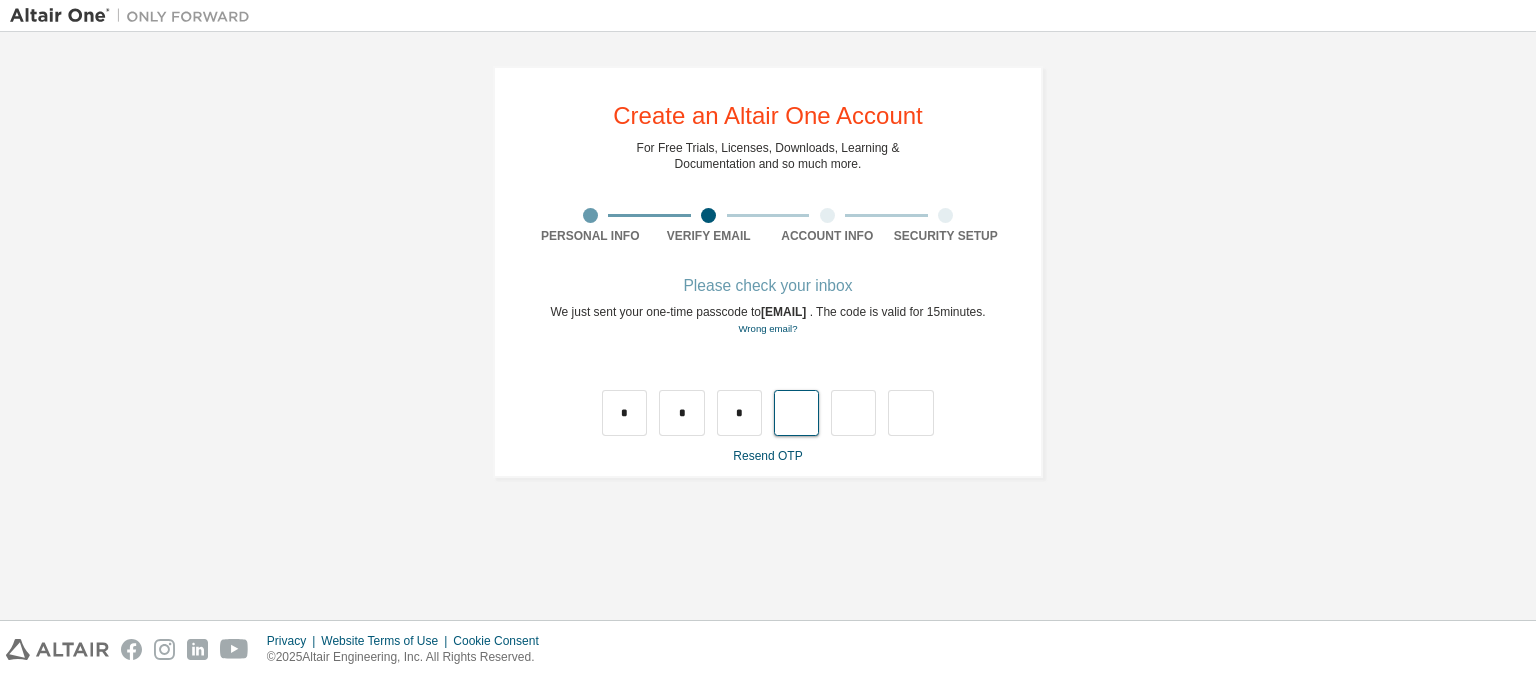 type on "*" 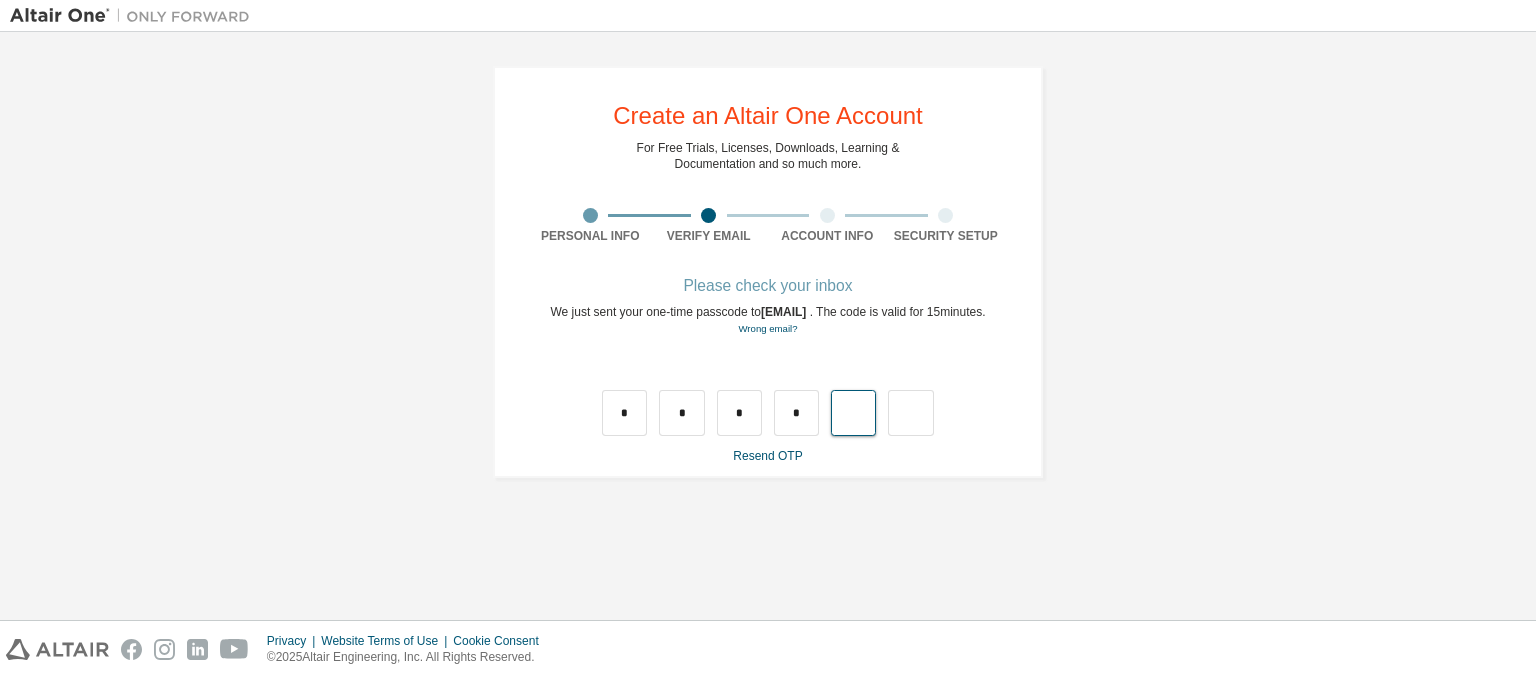 type on "*" 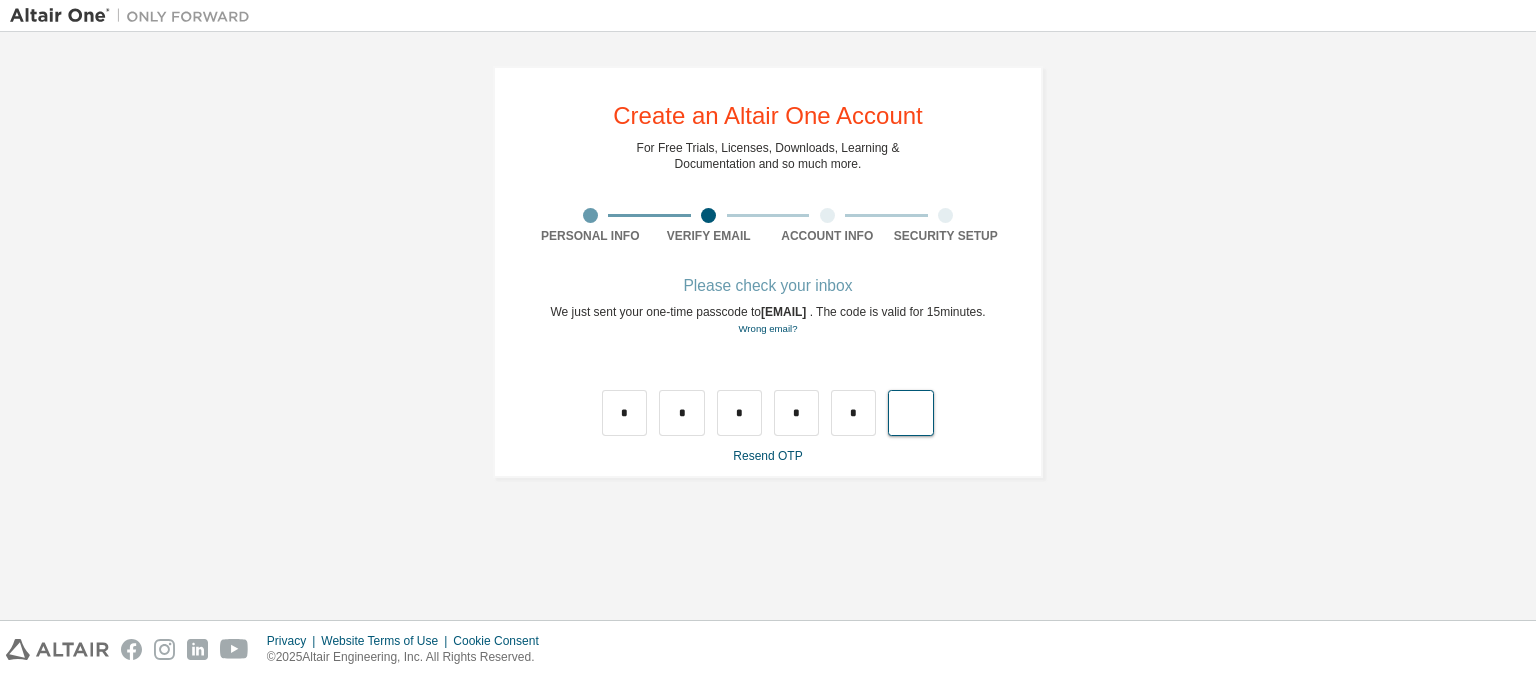 type on "*" 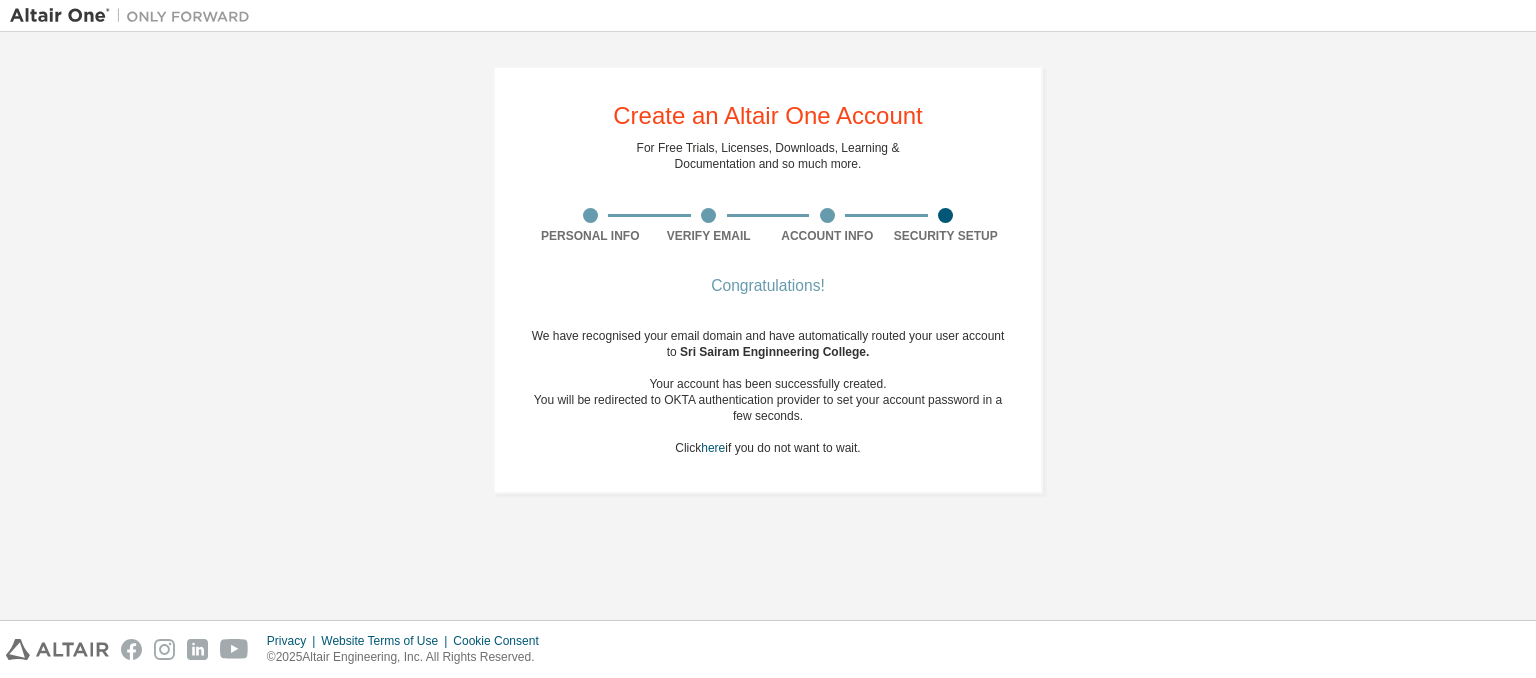 click on "We have recognised your email domain and have automatically routed your user account to   [ORGANIZATION] . Your account has been successfully created. You will be redirected to OKTA authentication provider to set your account password in a few seconds. Click  here  if you do not want to wait." at bounding box center (768, 392) 